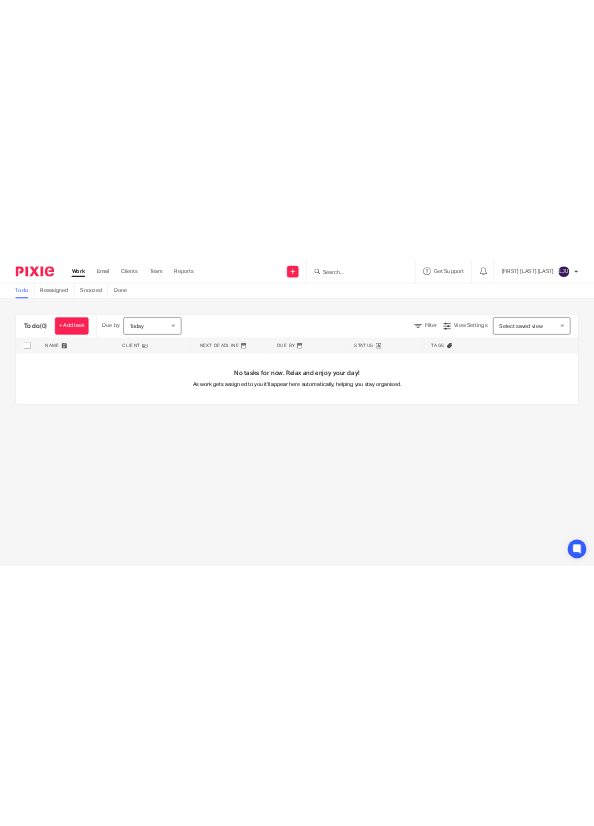 scroll, scrollTop: 0, scrollLeft: 0, axis: both 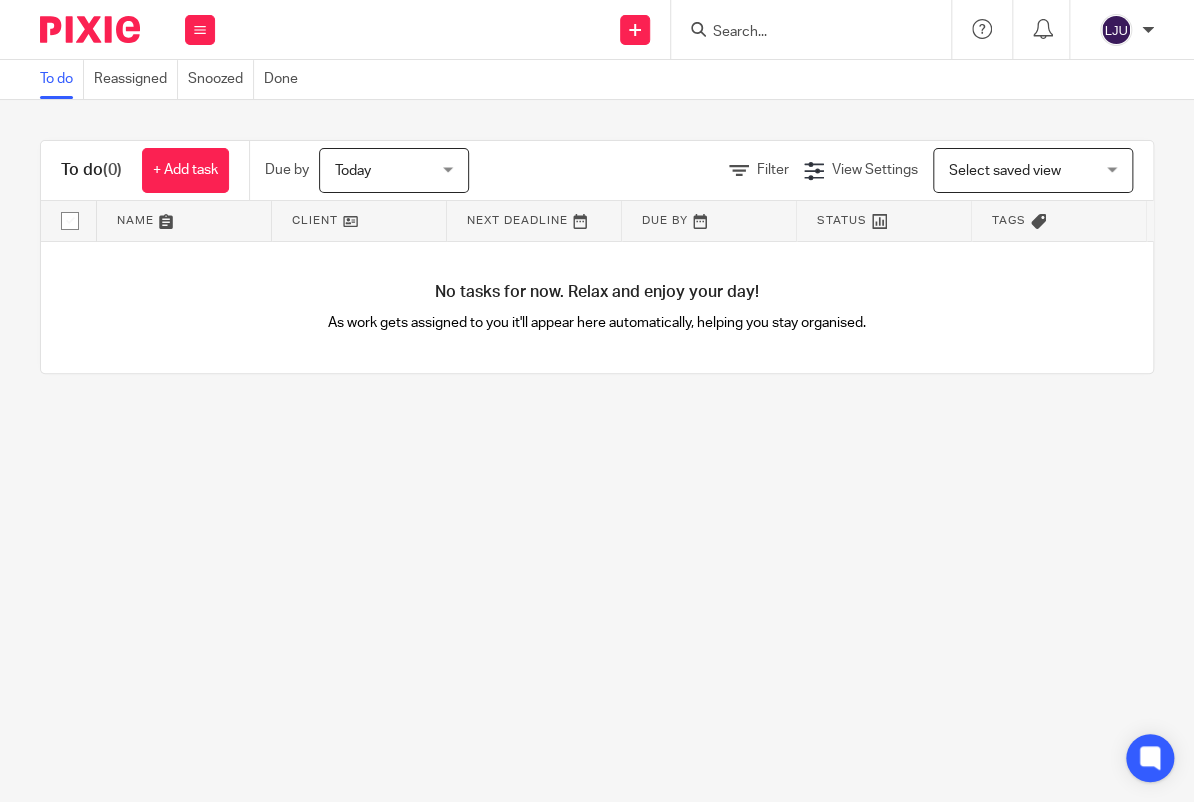drag, startPoint x: 49, startPoint y: 471, endPoint x: 71, endPoint y: 450, distance: 30.413813 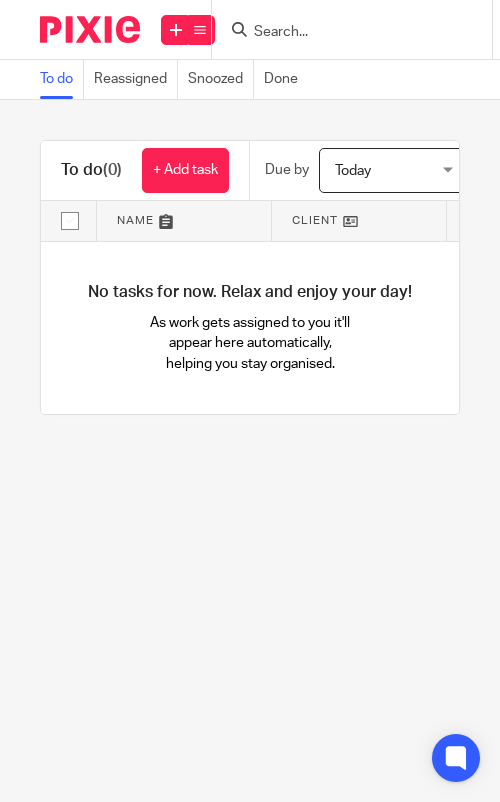 click on "To do
Reassigned
Snoozed
Done
To do
(0)   + Add task    Due by
Today
Today
Today
Tomorrow
This week
Next week
This month
Next month
All
today     Filter     View Settings   View Settings       Manage saved views
Select saved view
Select saved view
Select saved view
Name     Client     Next Deadline     Due By     Status   Tags     No tasks for now. Relax and enjoy your day!   As work gets assigned to you it'll appear here automatically, helping you stay organised.
Save new filter
Cancel
Save" at bounding box center (250, 401) 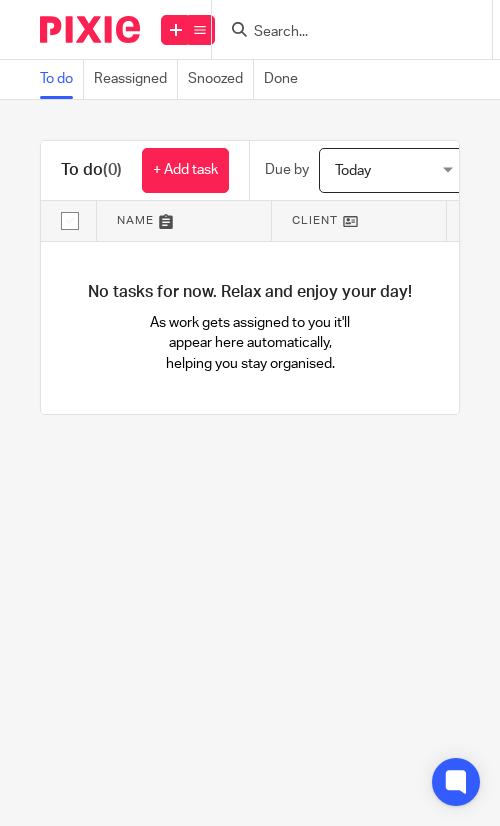 click on "To do
Reassigned
Snoozed
Done
To do
(0)   + Add task    Due by
Today
Today
Today
Tomorrow
This week
Next week
This month
Next month
All
today     Filter     View Settings   View Settings       Manage saved views
Select saved view
Select saved view
Select saved view
Name     Client     Next Deadline     Due By     Status   Tags     No tasks for now. Relax and enjoy your day!   As work gets assigned to you it'll appear here automatically, helping you stay organised.
Save new filter
Cancel
Save" at bounding box center [250, 413] 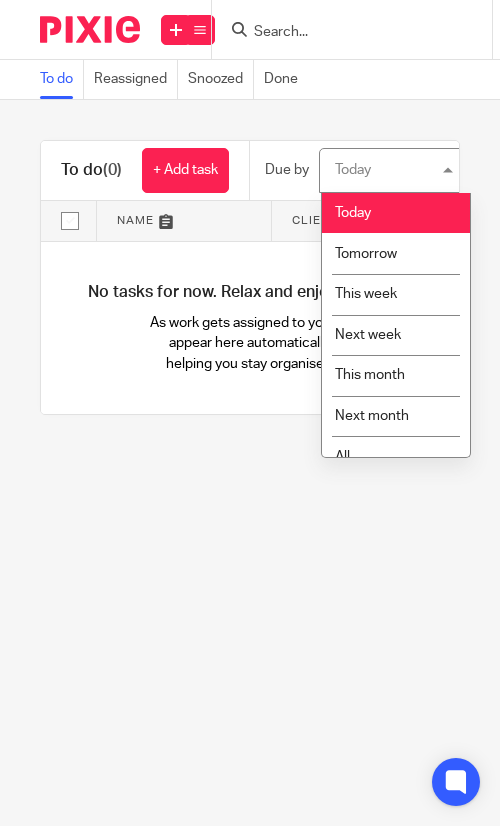 click on "To do
Reassigned
Snoozed
Done
To do
(0)   + Add task    Due by
Today
Today
Today
Tomorrow
This week
Next week
This month
Next month
All
today     Filter     View Settings   View Settings       Manage saved views
Select saved view
Select saved view
Select saved view
Name     Client     Next Deadline     Due By     Status   Tags     No tasks for now. Relax and enjoy your day!   As work gets assigned to you it'll appear here automatically, helping you stay organised.
Save new filter
Cancel
Save" at bounding box center [250, 413] 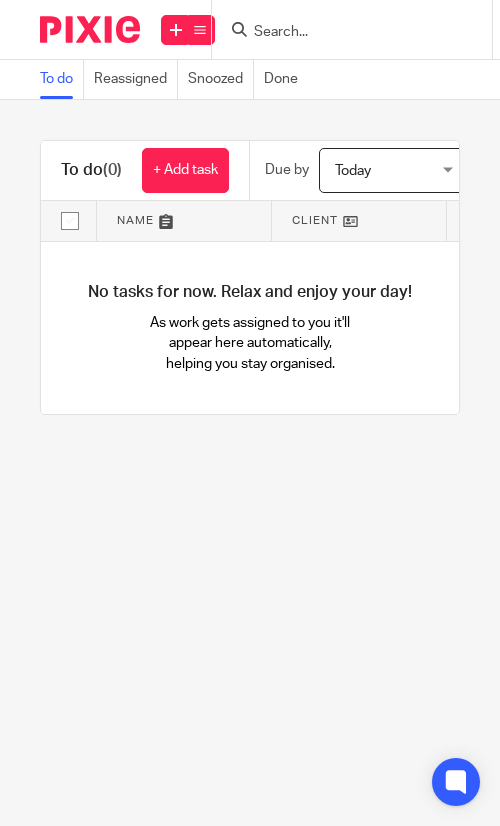 click at bounding box center (239, 29) 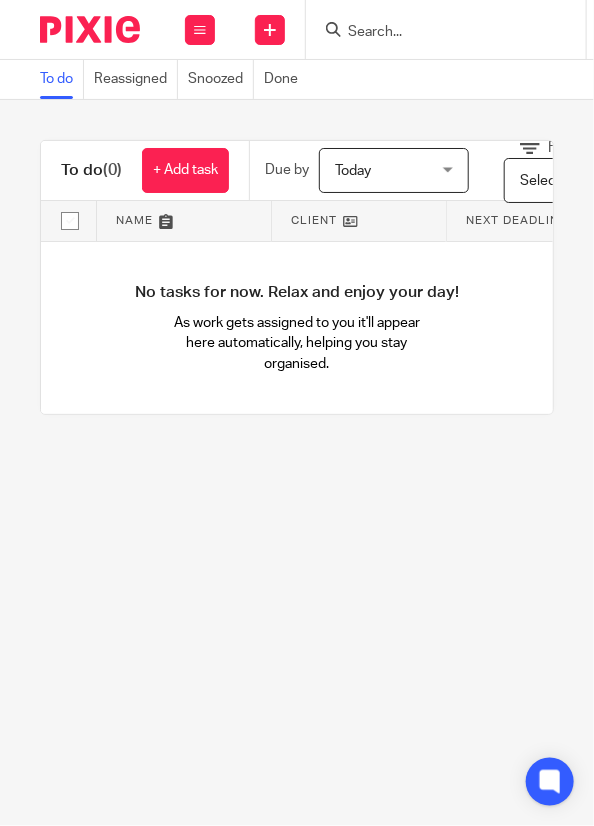 click at bounding box center (442, 29) 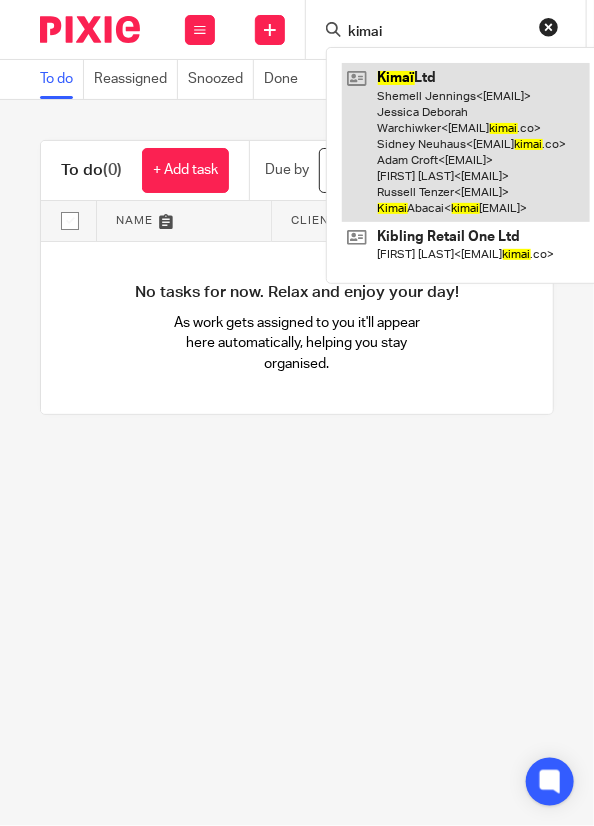 type on "kimai" 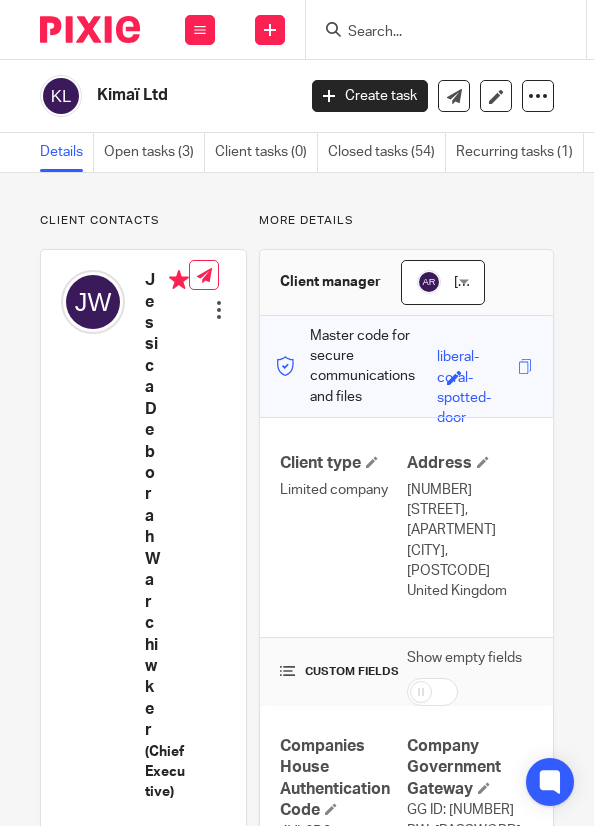 scroll, scrollTop: 0, scrollLeft: 0, axis: both 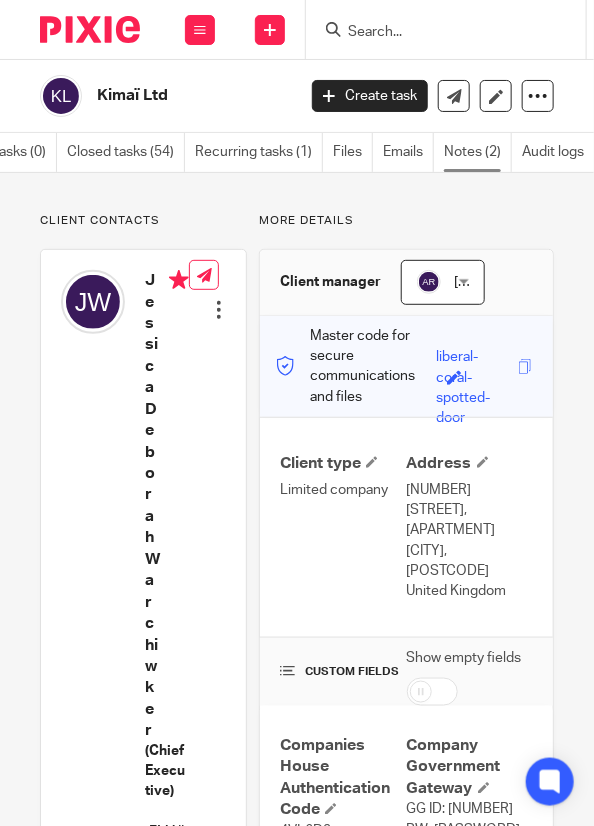 click on "Notes (2)" at bounding box center (478, 152) 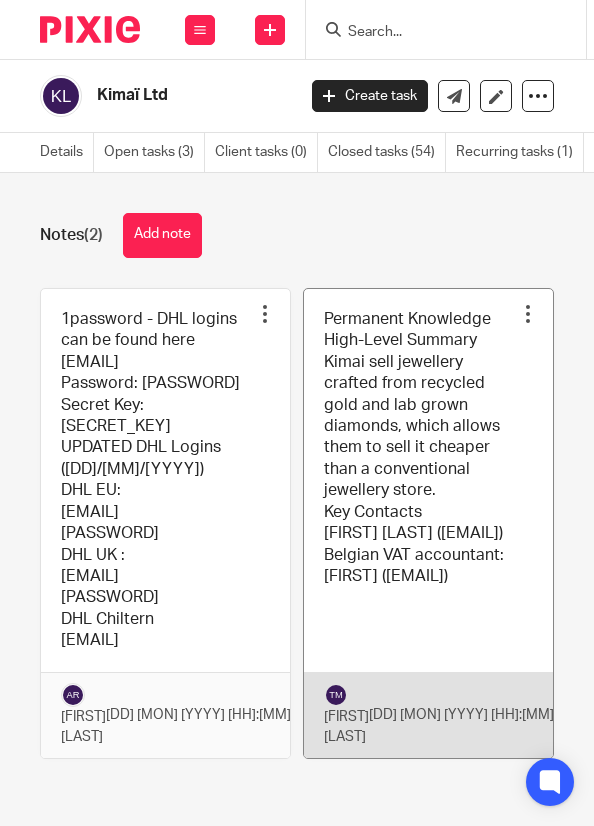 scroll, scrollTop: 0, scrollLeft: 0, axis: both 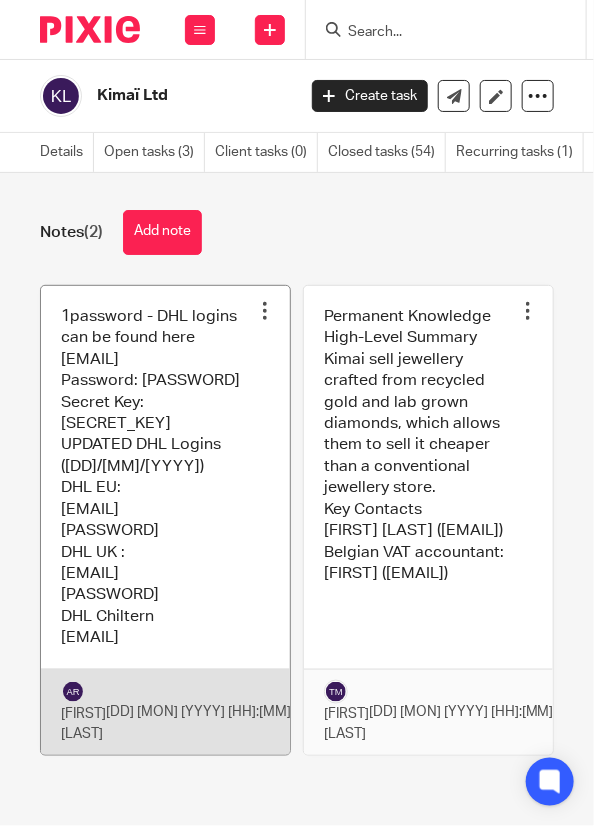 click at bounding box center [165, 520] 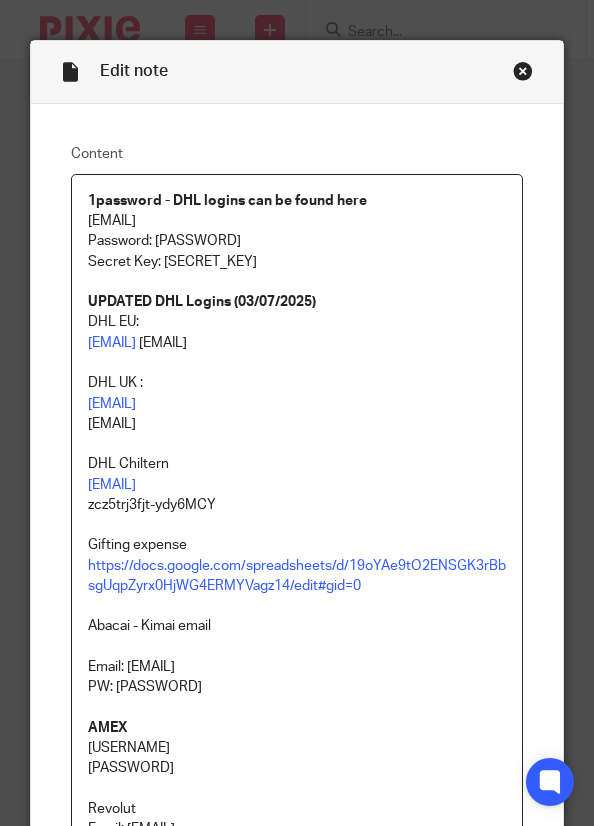 scroll, scrollTop: 0, scrollLeft: 0, axis: both 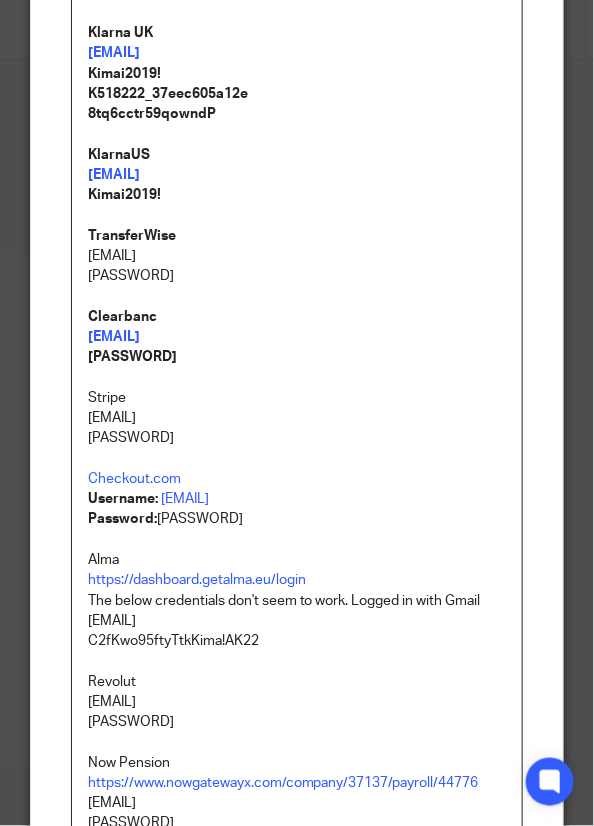 click on "[PASSWORD] Clearbanc [EMAIL] [PASSWORD]" at bounding box center [297, 327] 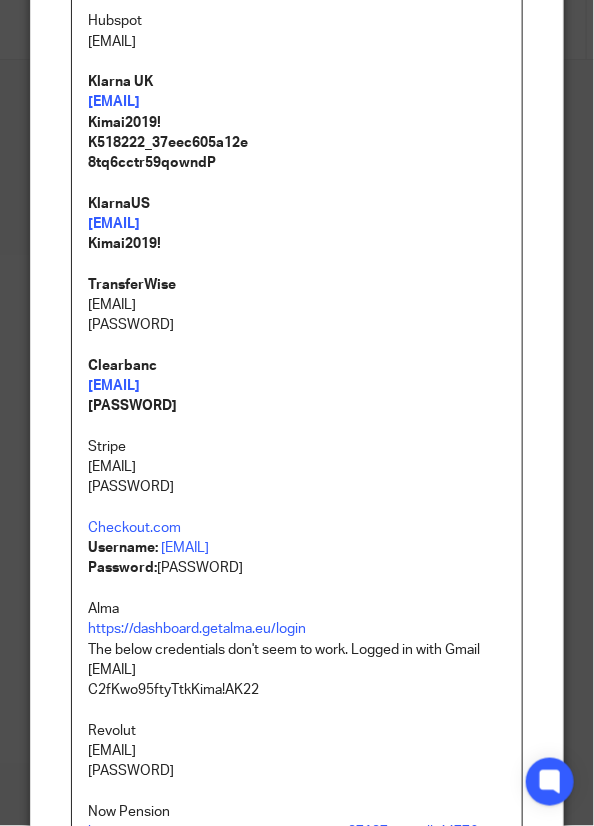 scroll, scrollTop: 1016, scrollLeft: 0, axis: vertical 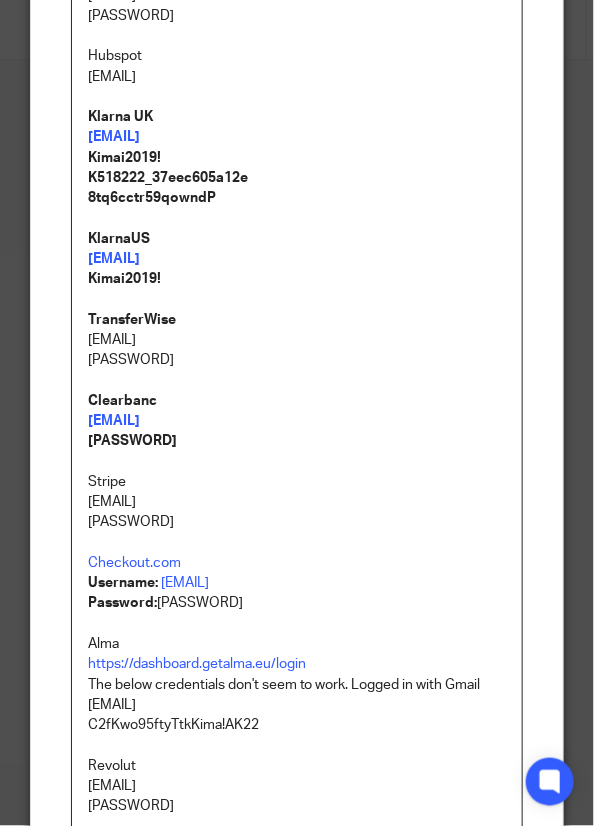 click on "Klarna UK [EMAIL]   Kimai2019! K518222_37eec605a12e 8tq6cctr59qowndP" at bounding box center (297, 157) 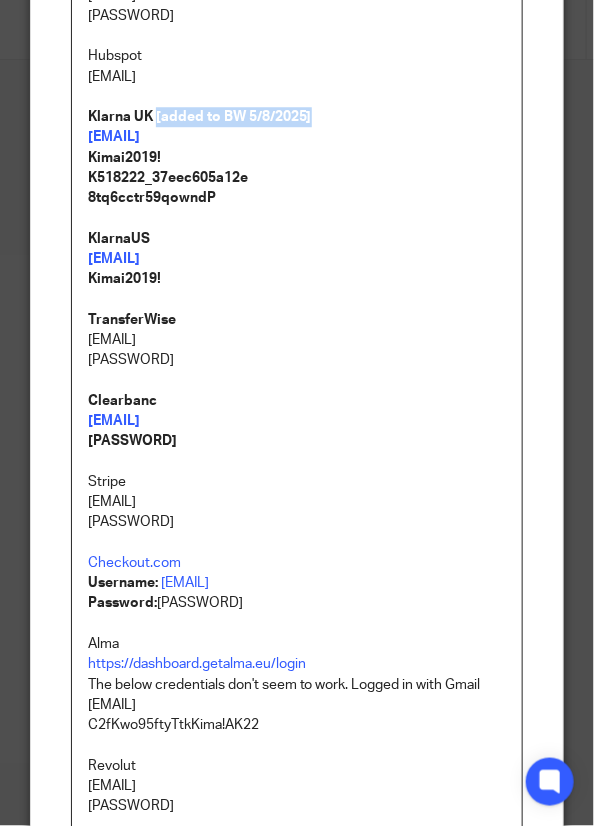 drag, startPoint x: 318, startPoint y: 117, endPoint x: 147, endPoint y: 111, distance: 171.10522 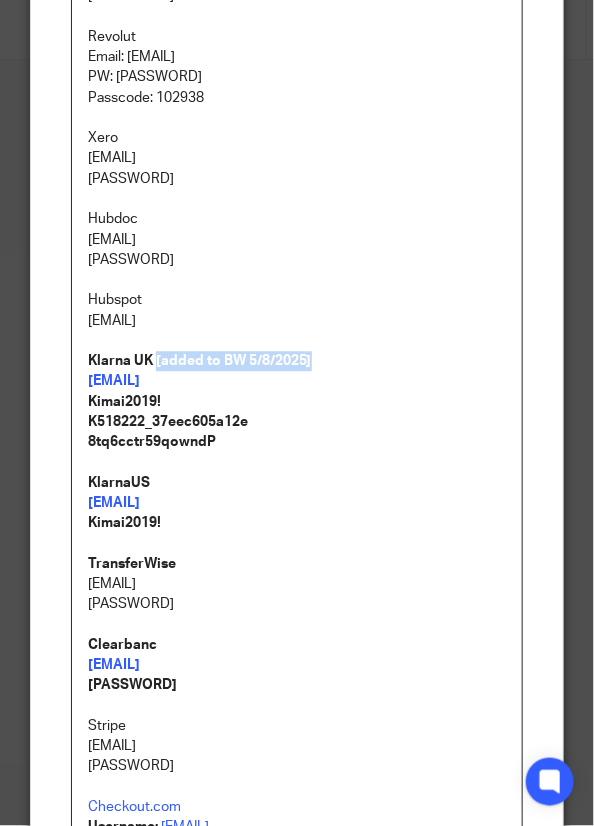 scroll, scrollTop: 716, scrollLeft: 0, axis: vertical 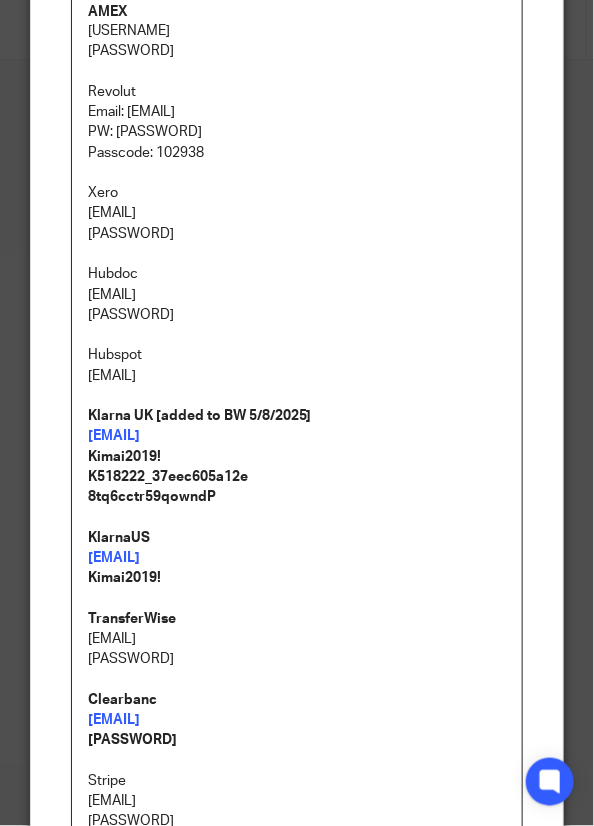 click on "Hubdoc" at bounding box center [297, 275] 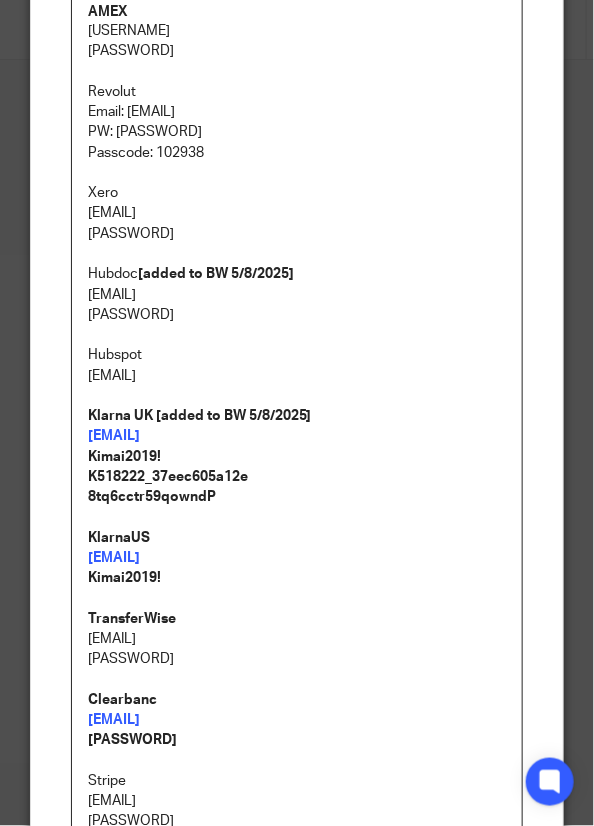 click on "Xero" at bounding box center [297, 194] 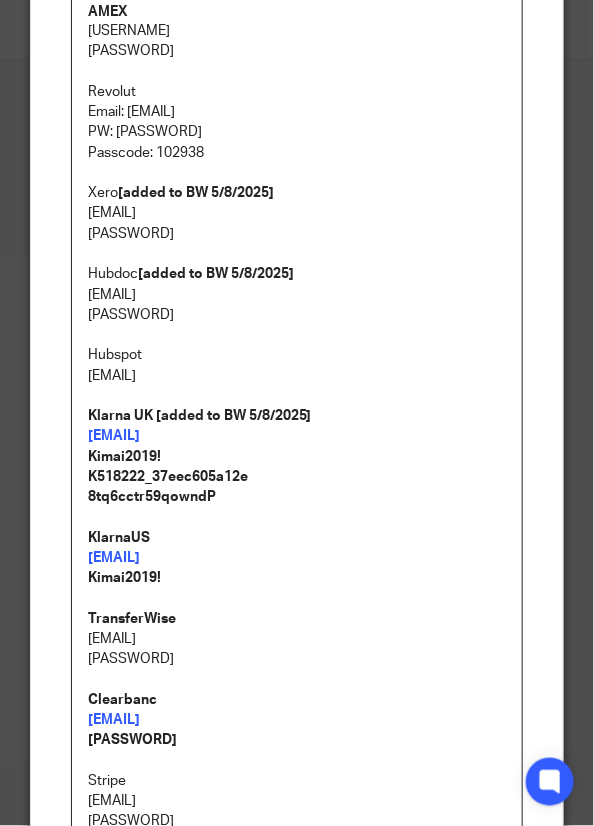 scroll, scrollTop: 616, scrollLeft: 0, axis: vertical 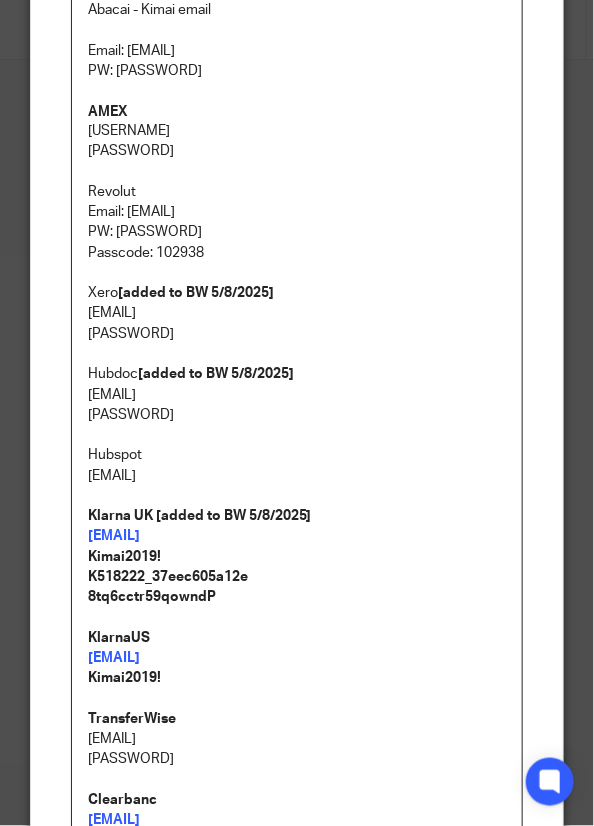 click on "Revolut Email: kimai@abacai.co.uk" at bounding box center (297, 203) 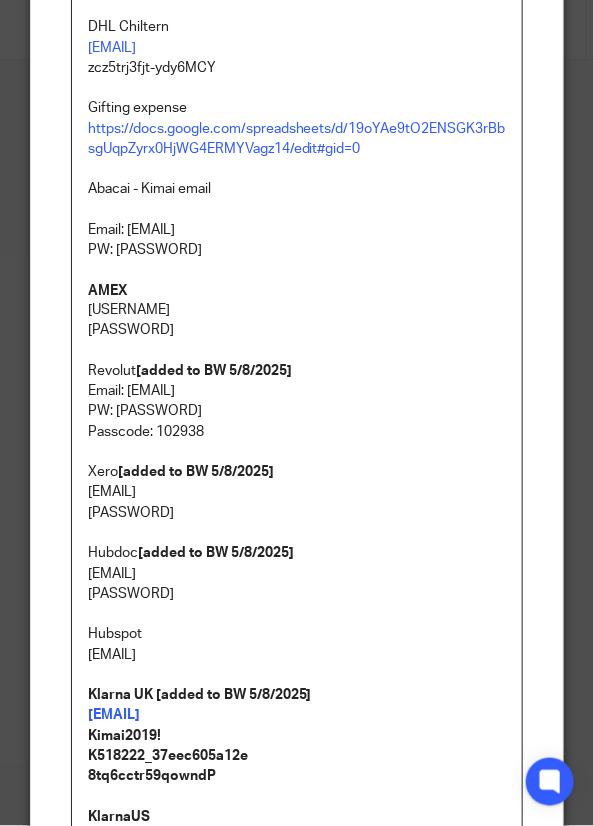 scroll, scrollTop: 416, scrollLeft: 0, axis: vertical 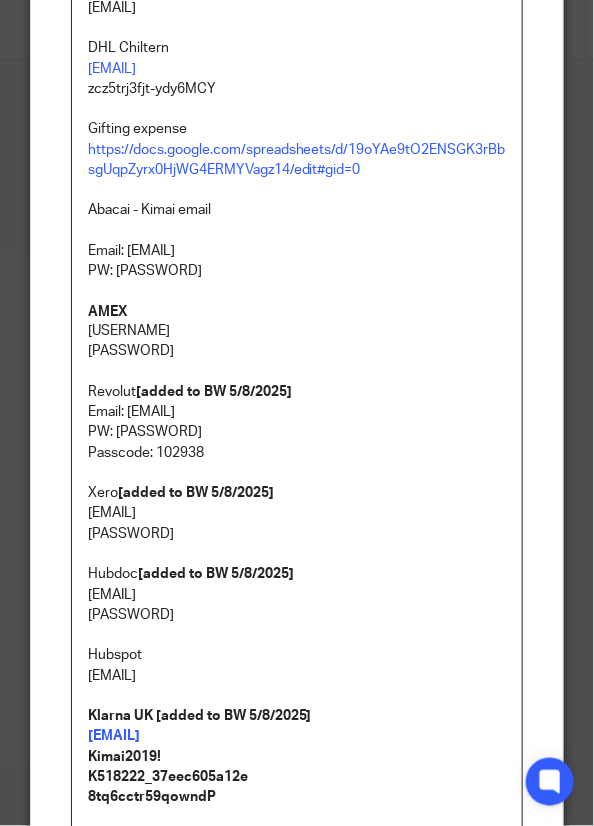 click on "AMEX" at bounding box center (297, 312) 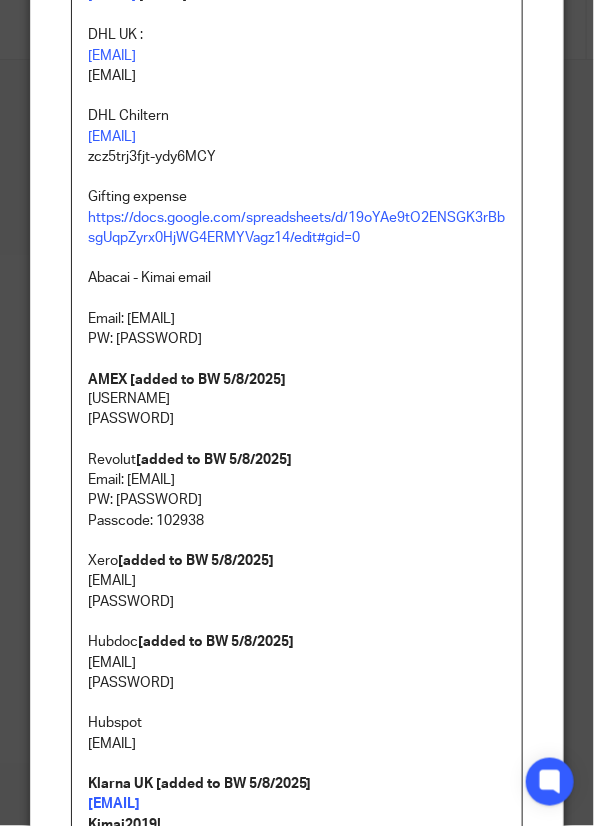scroll, scrollTop: 316, scrollLeft: 0, axis: vertical 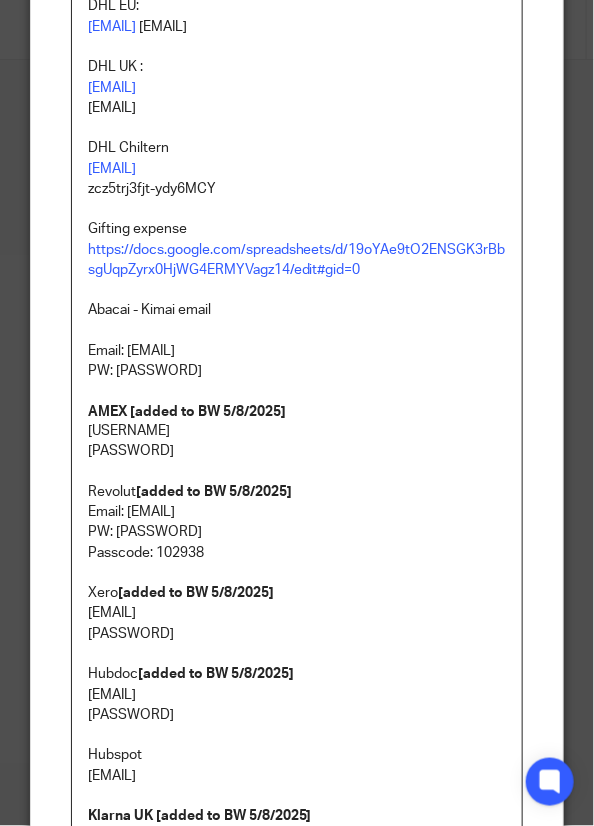 click on "Abacai - Kimai email" at bounding box center (297, 310) 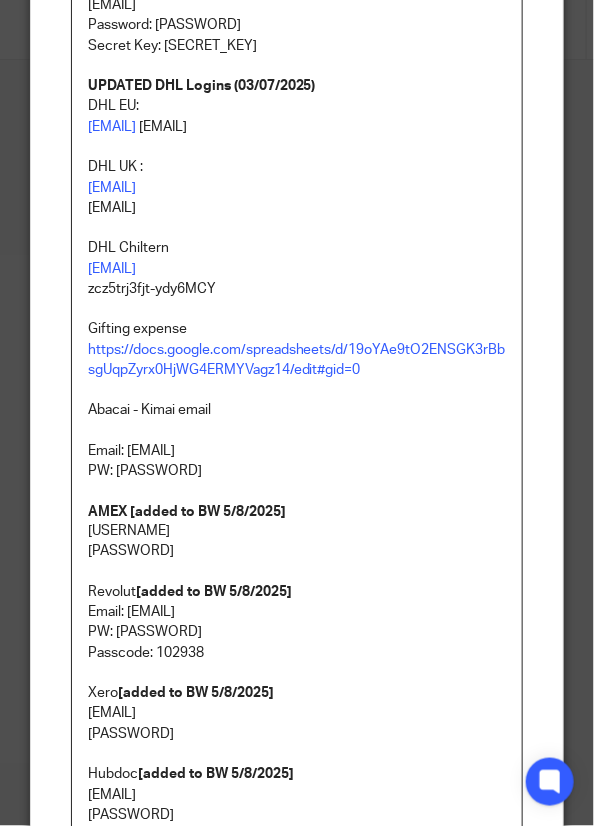click on "jessica@kimai.com A-@d9wHzTkp.vd DHL Chiltern  chiltern.store@kimai.com" at bounding box center (297, 228) 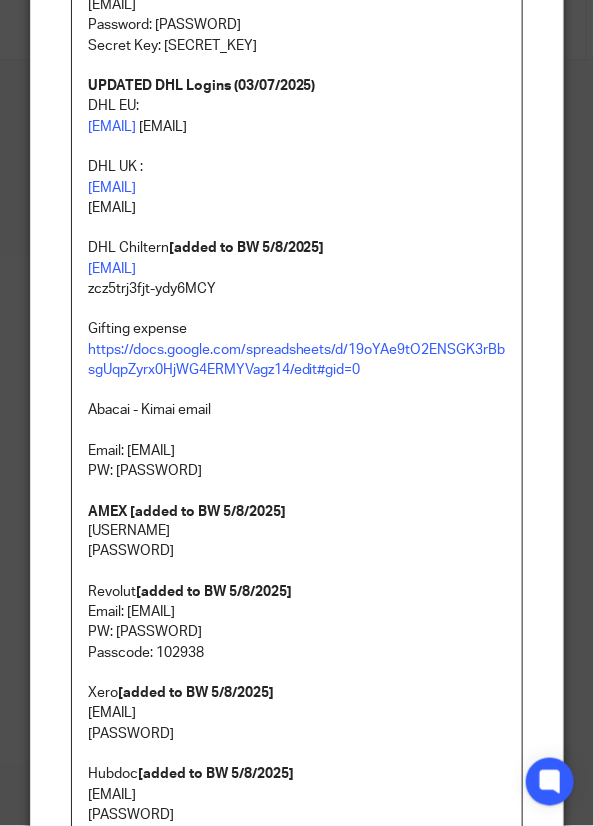 click on "DHL UK :" at bounding box center [297, 167] 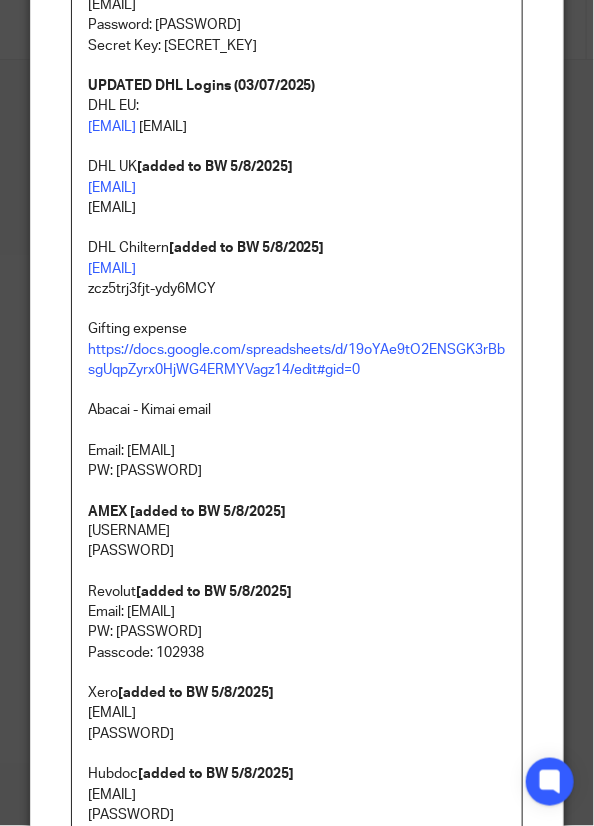 click on "UPDATED DHL Logins (03/07/2025)" at bounding box center (297, 86) 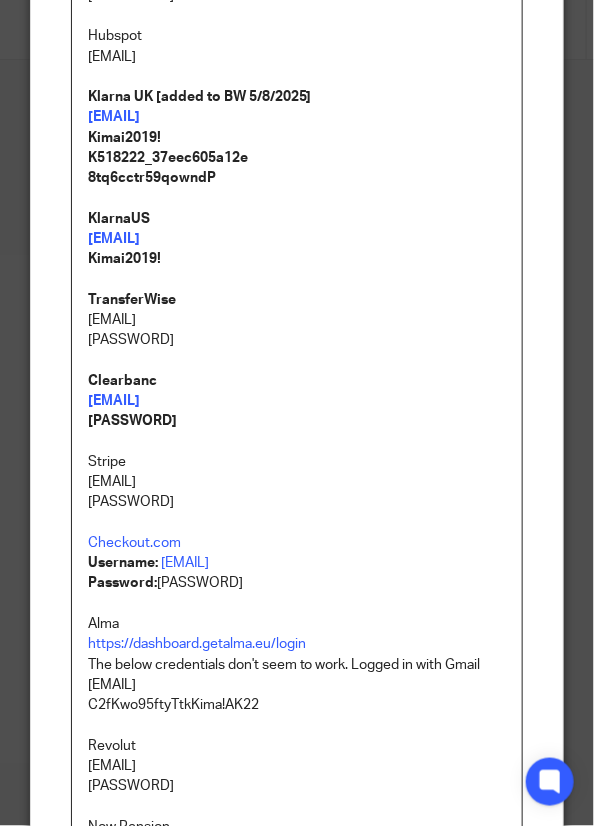 scroll, scrollTop: 1316, scrollLeft: 0, axis: vertical 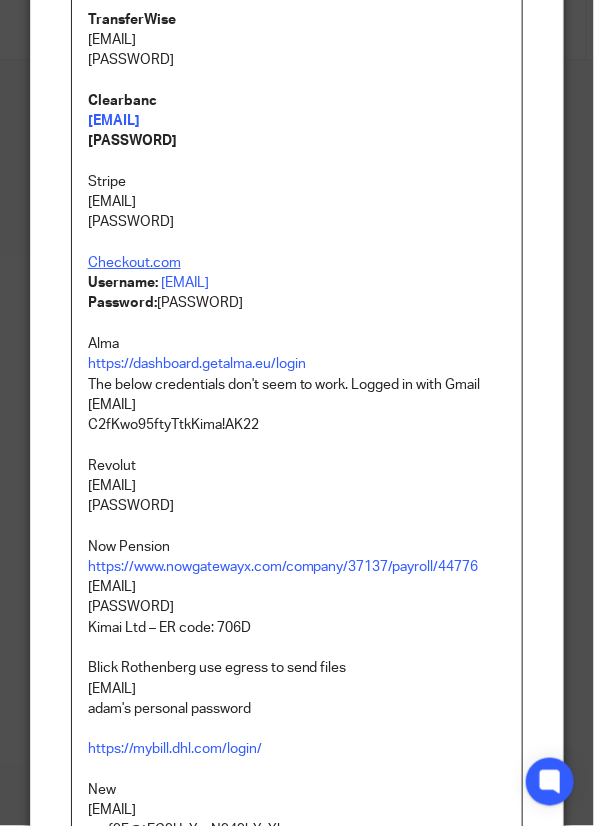 click on "Checkout.com" at bounding box center [134, 263] 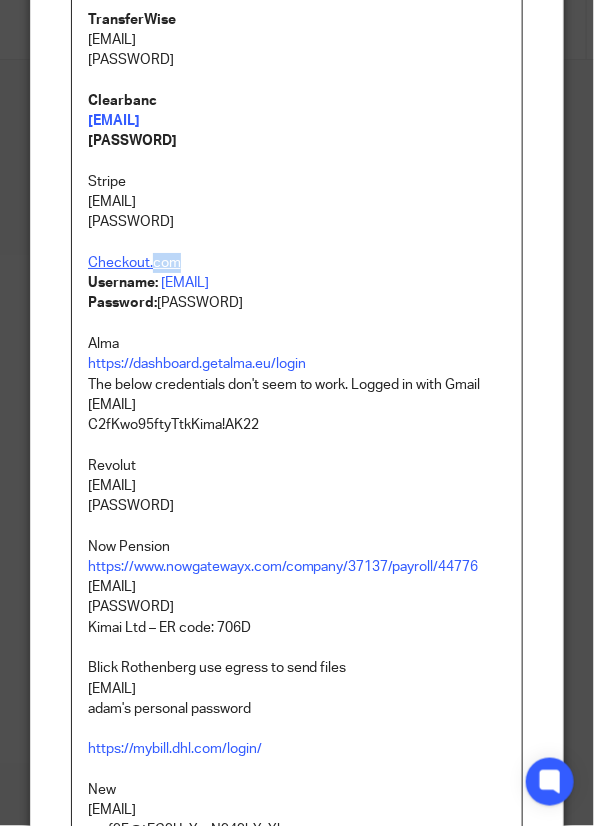 click on "Checkout.com" at bounding box center [134, 263] 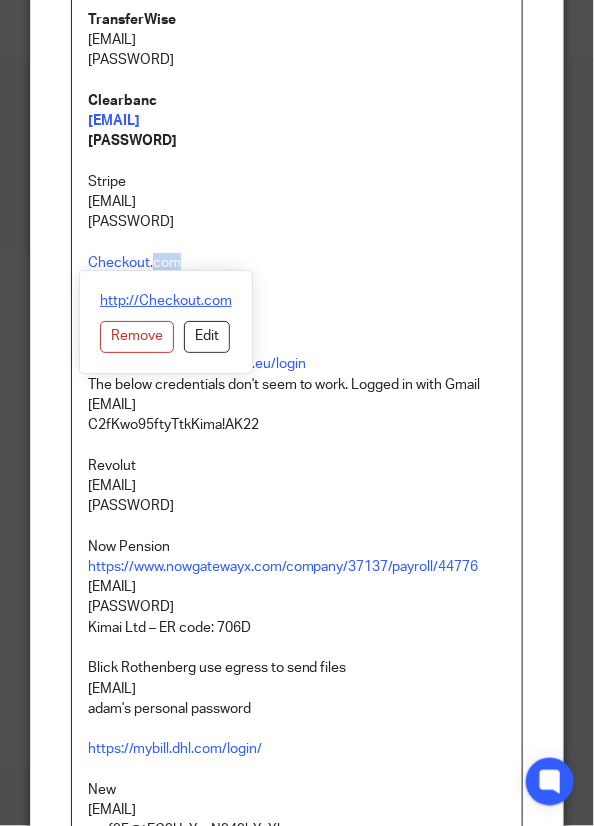 click on "http://Checkout.com" at bounding box center (166, 301) 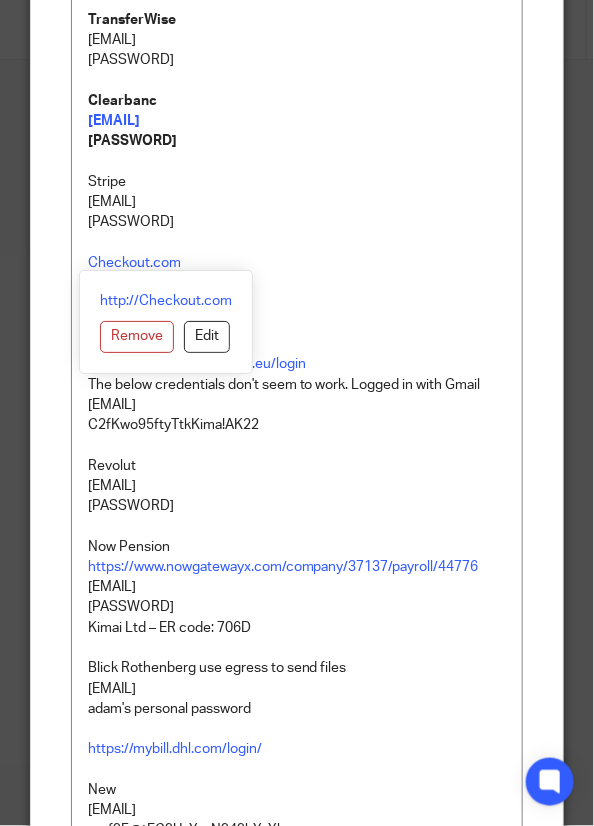 click on "Username:   kimai@abacai.co.uk Password:  Ab@ca!Kima!AK22" at bounding box center [297, 293] 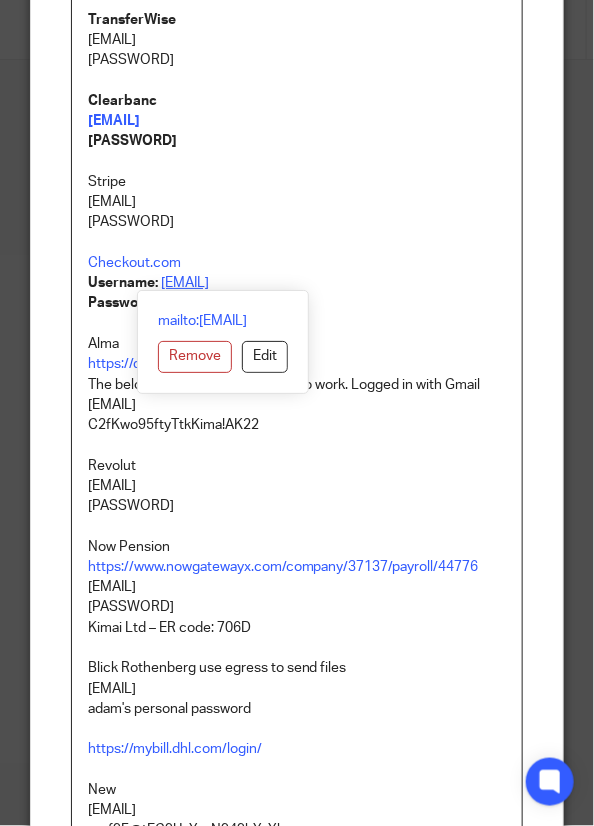 drag, startPoint x: 297, startPoint y: 285, endPoint x: 153, endPoint y: 277, distance: 144.22205 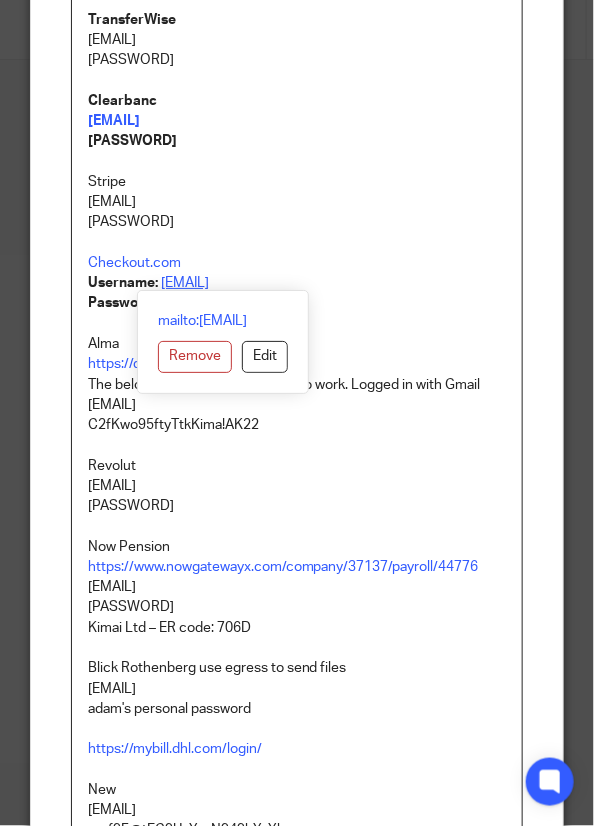 click on "Username:   kimai@abacai.co.uk Password:  Ab@ca!Kima!AK22" at bounding box center [297, 293] 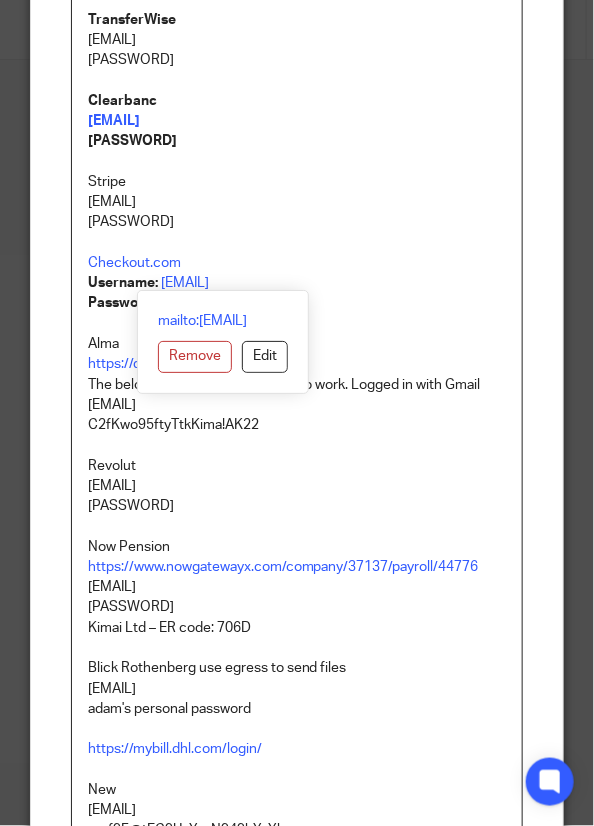 copy on "kimai@abacai.co.uk" 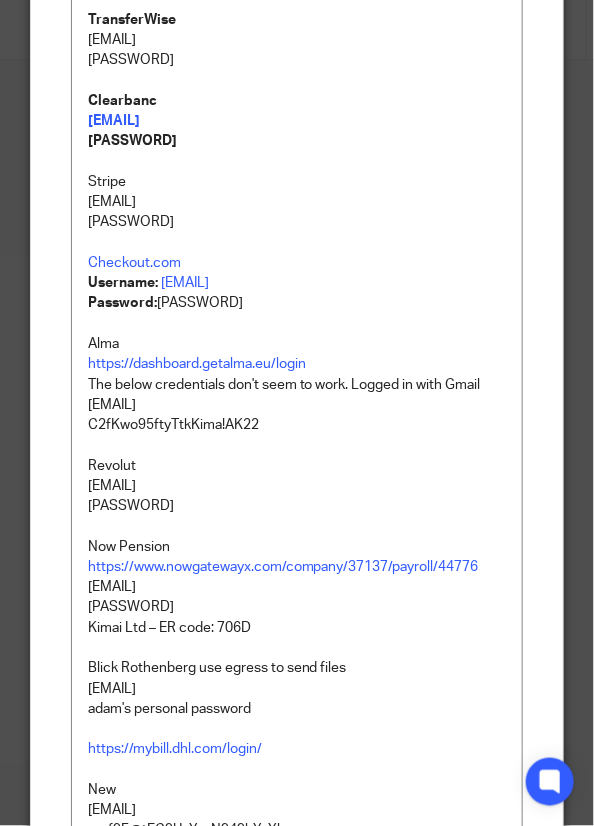 click on "mailto:kimai@abacai.co.uk
Remove
Edit" at bounding box center (223, 342) 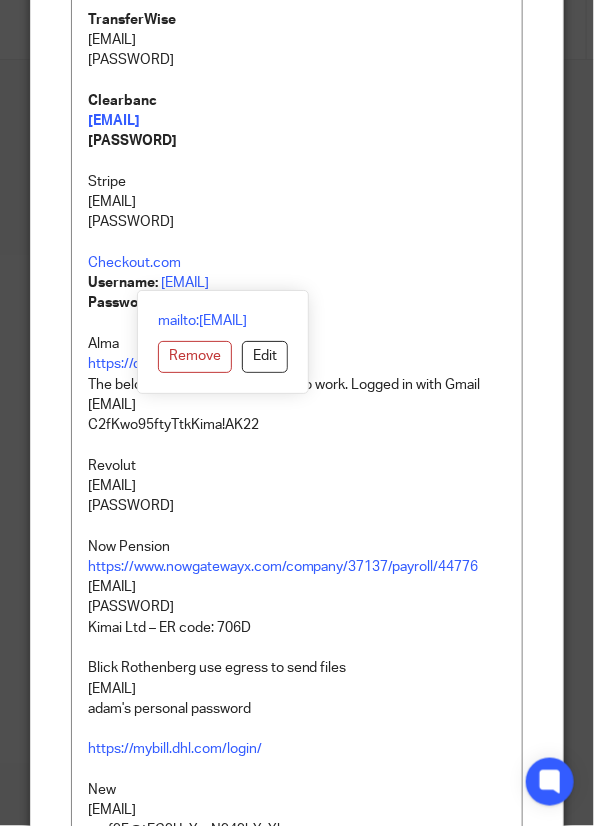 click on "Username:   kimai@abacai.co.uk Password:  Ab@ca!Kima!AK22" at bounding box center [297, 293] 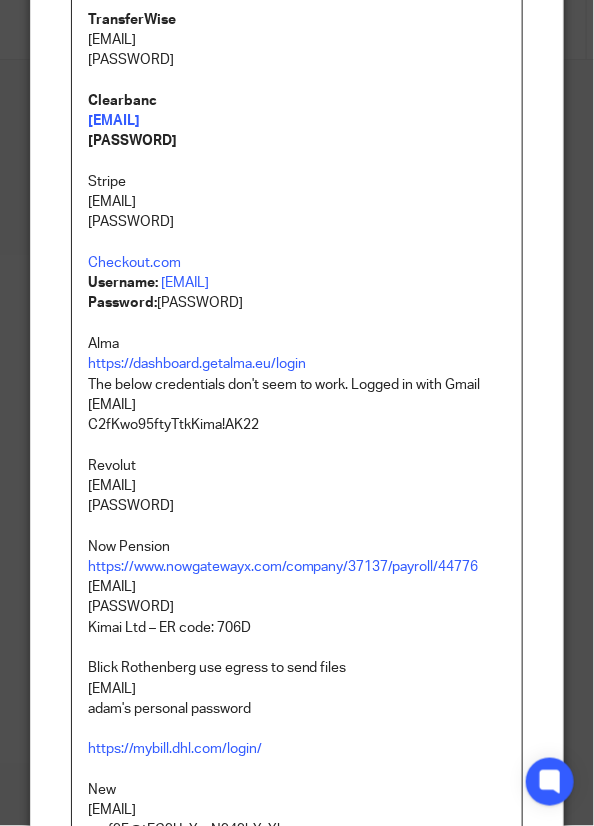 drag, startPoint x: 280, startPoint y: 302, endPoint x: 154, endPoint y: 297, distance: 126.09917 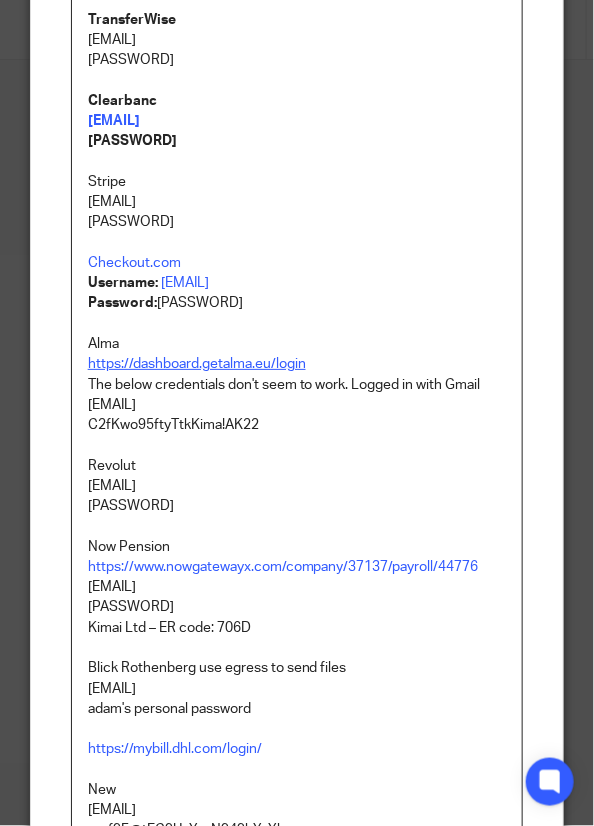 click on "https://dashboard.getalma.eu/login" at bounding box center [197, 364] 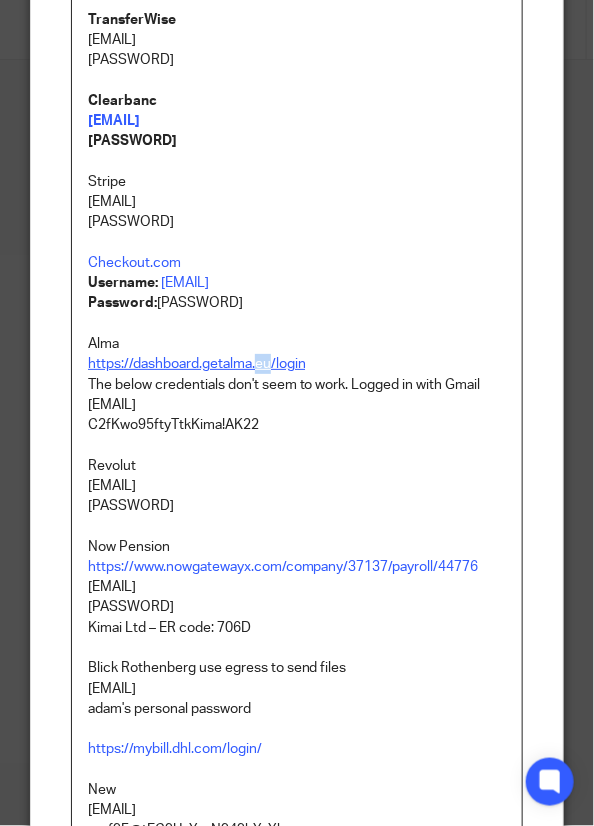 click on "https://dashboard.getalma.eu/login" at bounding box center [197, 364] 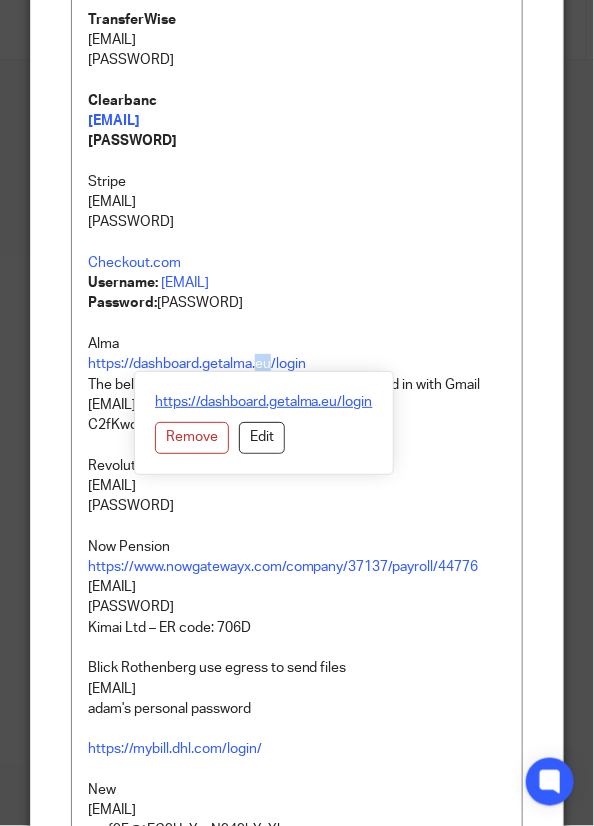 click on "https://dashboard.getalma.eu/login" at bounding box center (264, 402) 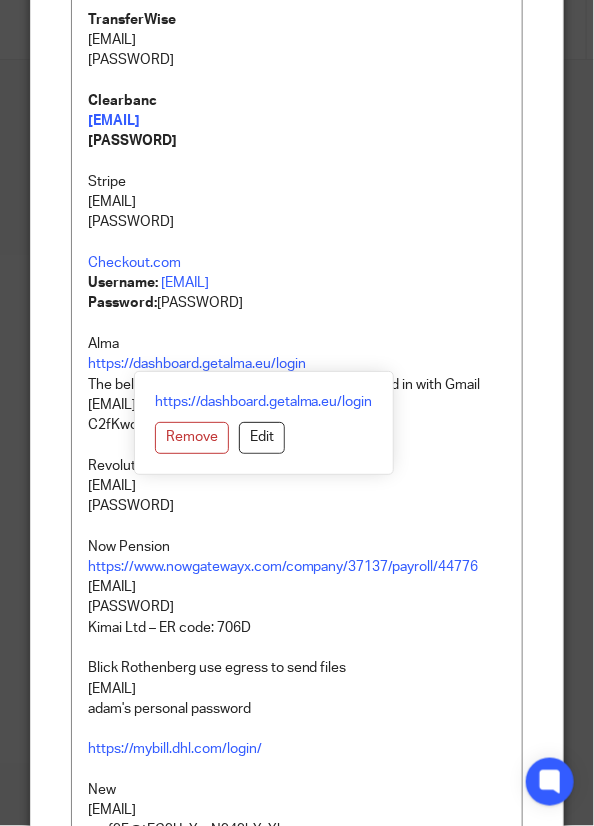 click on "Alma" at bounding box center (297, 344) 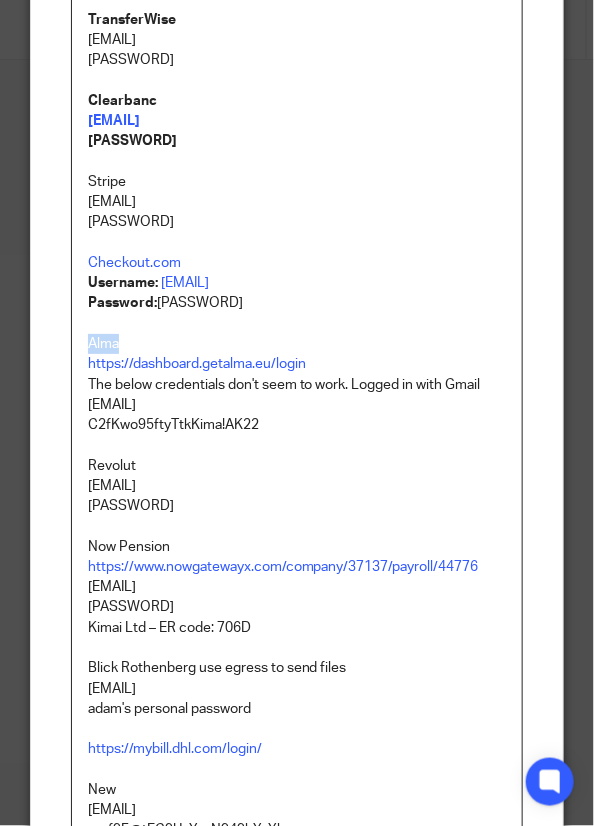 click on "Alma" at bounding box center [297, 344] 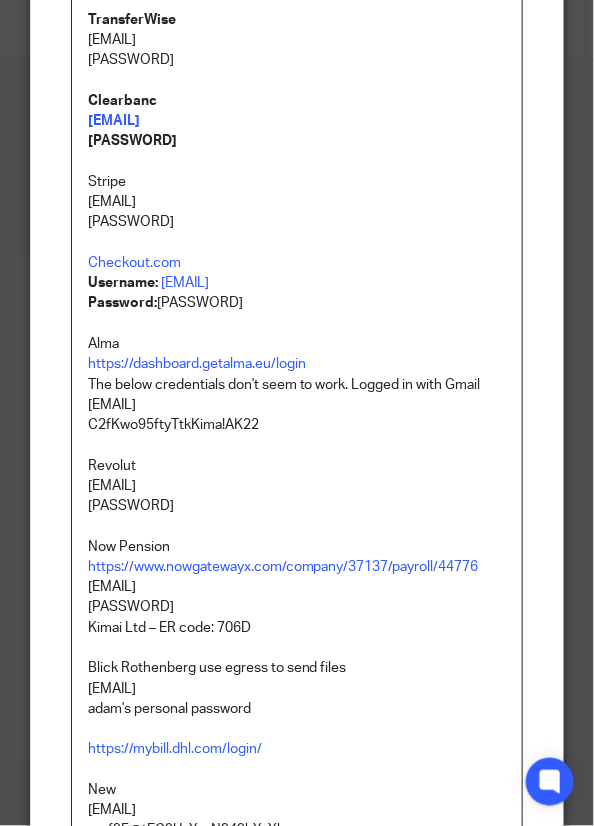 click on "kimai@abacai.co.uk" at bounding box center [297, 405] 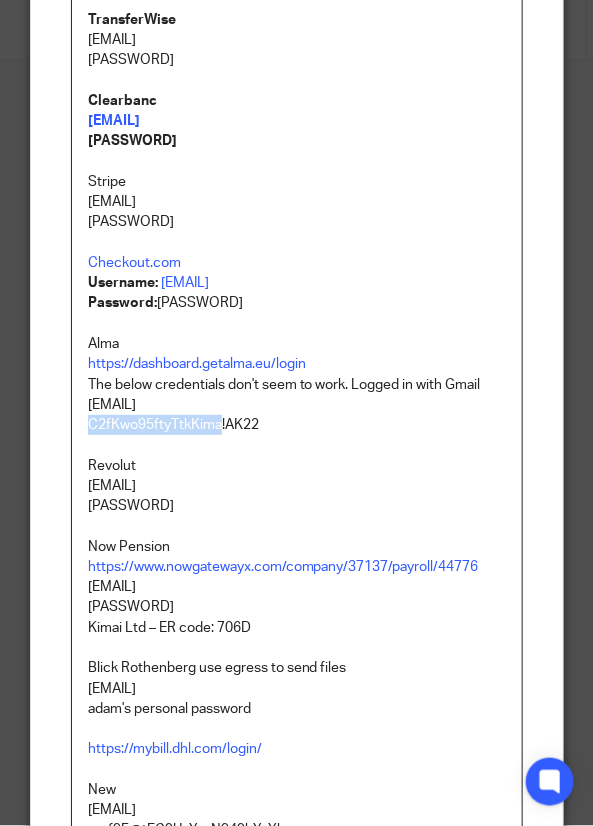 click on "C2fKwo95ftyTtkKima!AK22" at bounding box center (297, 425) 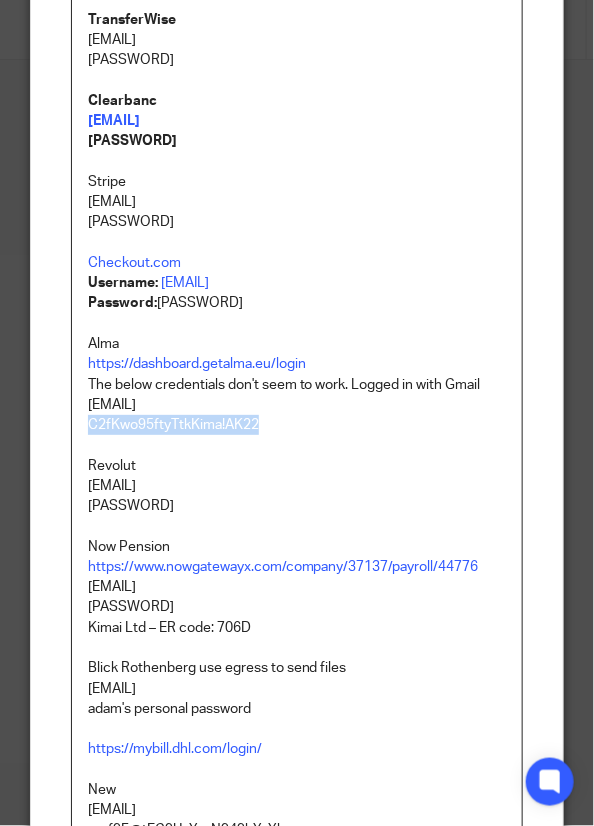 click on "C2fKwo95ftyTtkKima!AK22" at bounding box center [297, 425] 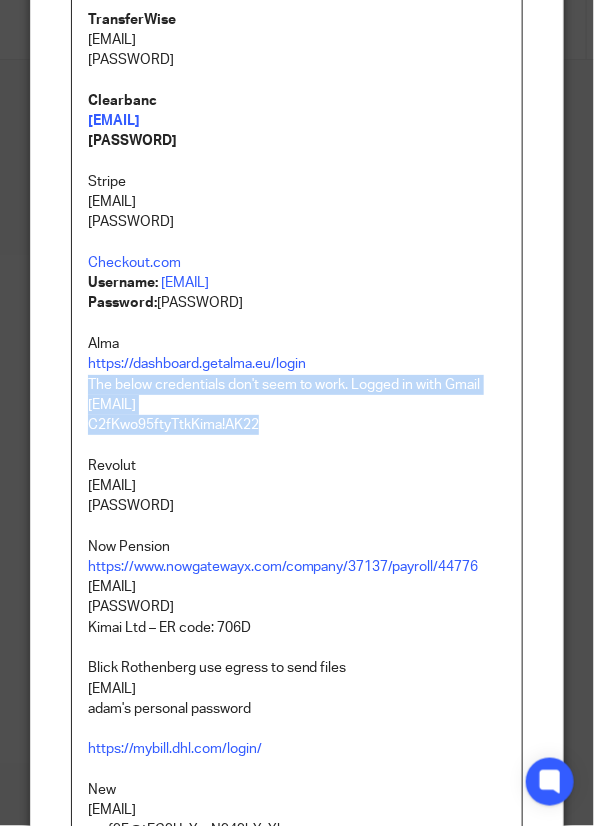 drag, startPoint x: 74, startPoint y: 385, endPoint x: 252, endPoint y: 425, distance: 182.43903 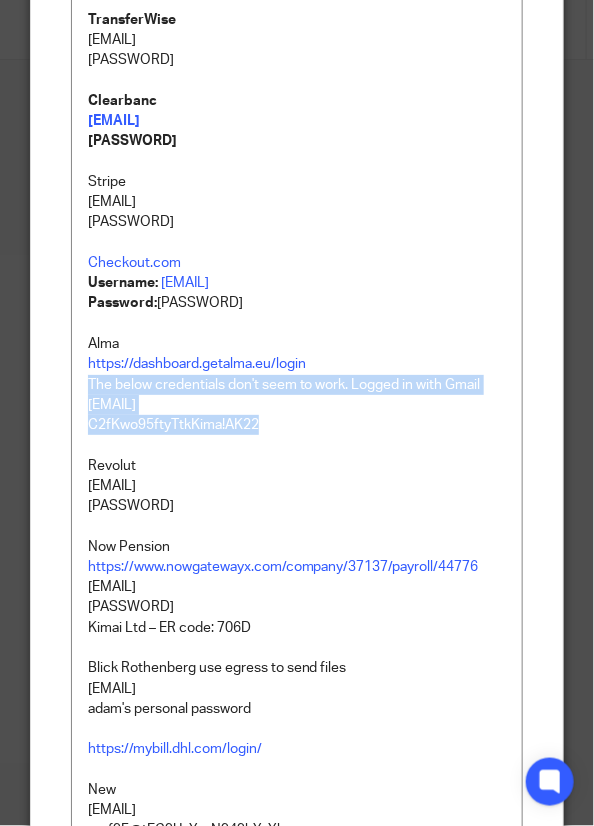 click on "Alma" at bounding box center (297, 344) 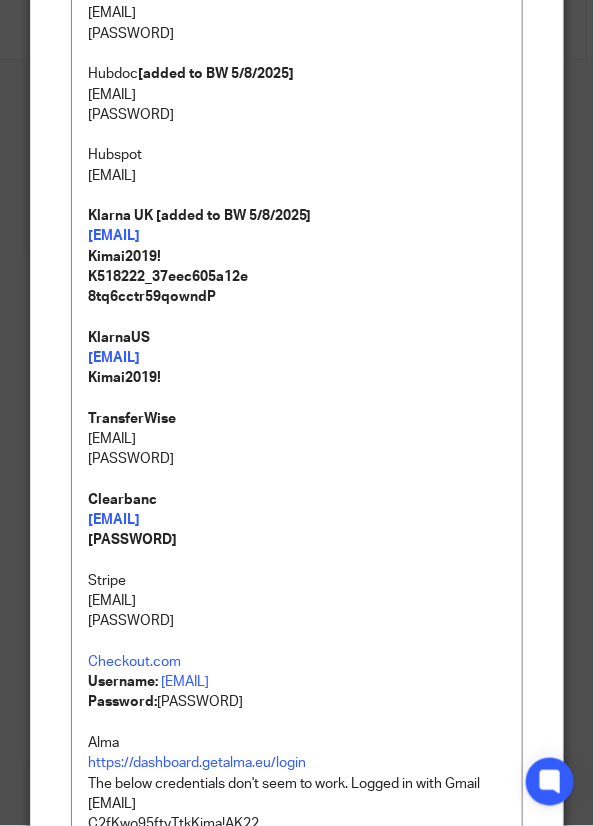scroll, scrollTop: 916, scrollLeft: 0, axis: vertical 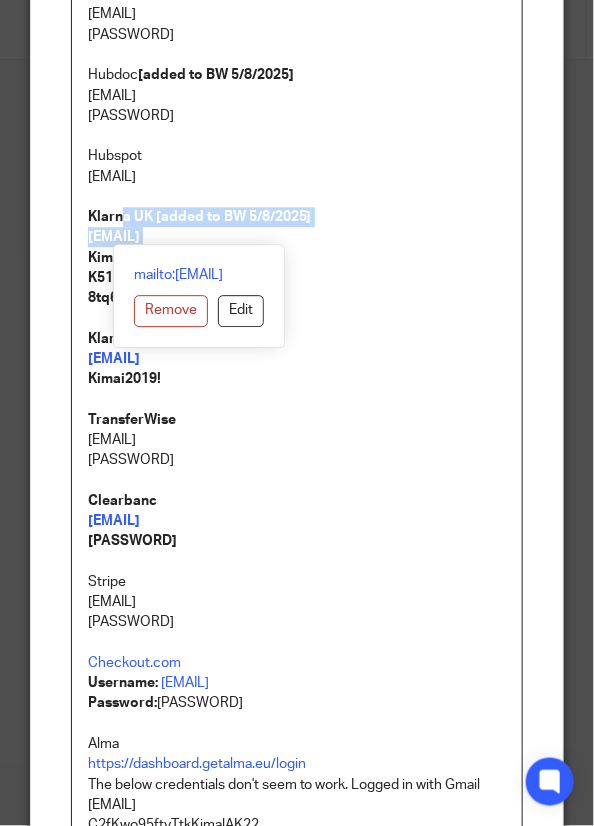 drag, startPoint x: 313, startPoint y: 227, endPoint x: 112, endPoint y: 209, distance: 201.80437 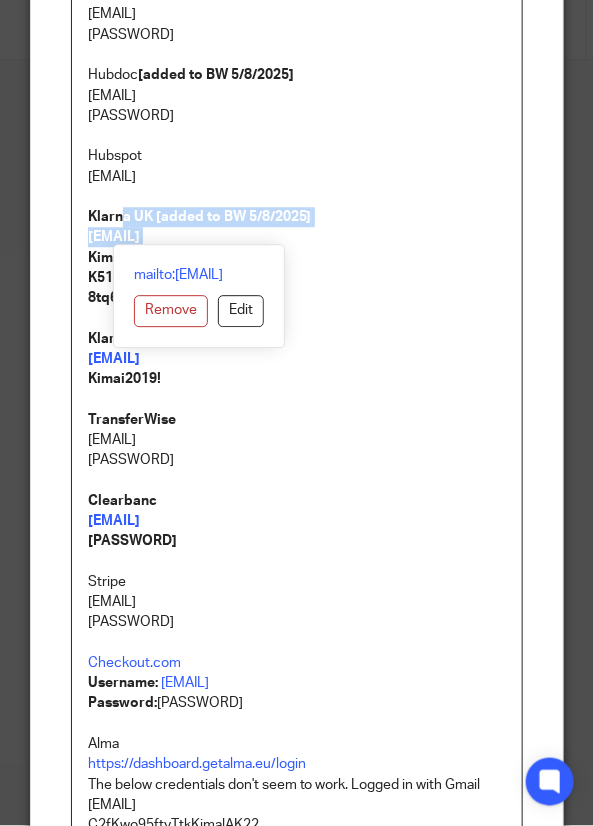 click on "Klarna UK [added to BW 5/8/2025] jessica@kimai.co   Kimai2019! K518222_37eec605a12e 8tq6cctr59qowndP" at bounding box center (297, 257) 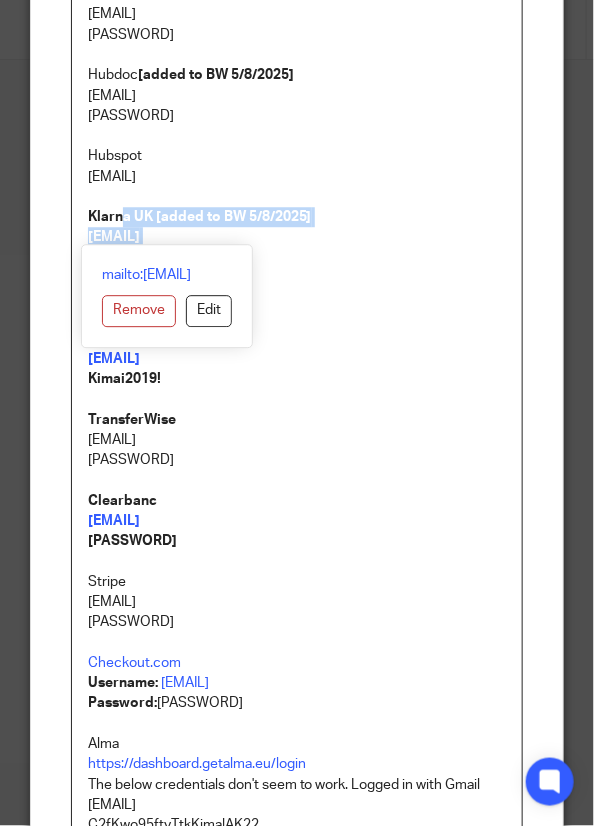 click on "Klarna UK [added to BW 5/8/2025]" at bounding box center (200, 217) 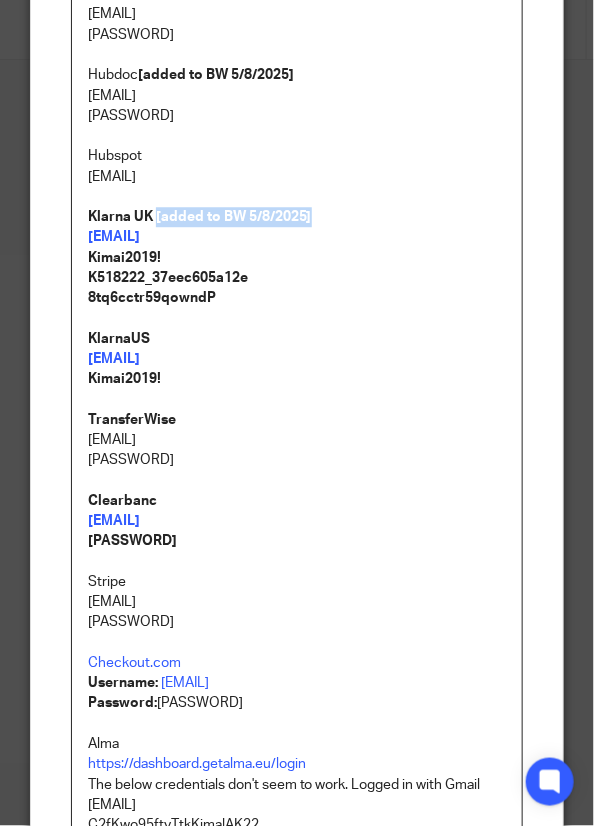drag, startPoint x: 316, startPoint y: 212, endPoint x: 146, endPoint y: 209, distance: 170.02647 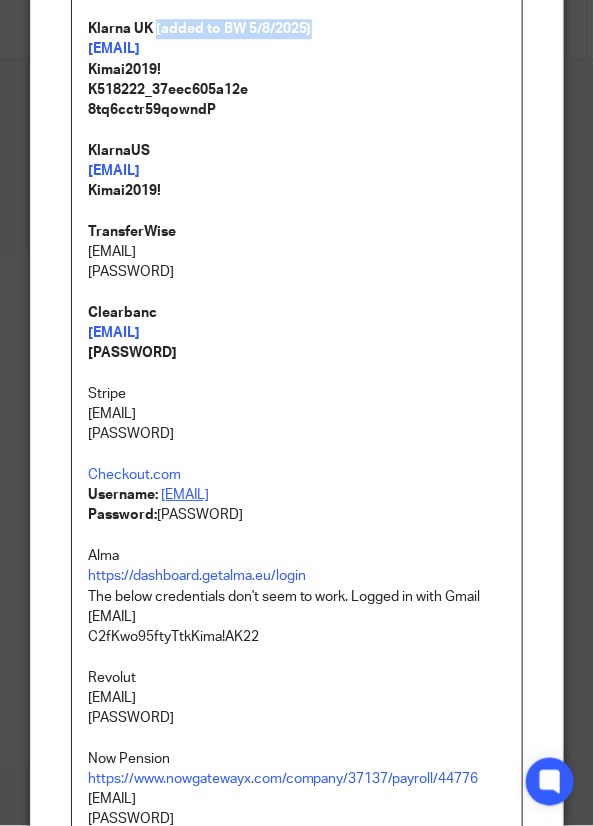scroll, scrollTop: 1116, scrollLeft: 0, axis: vertical 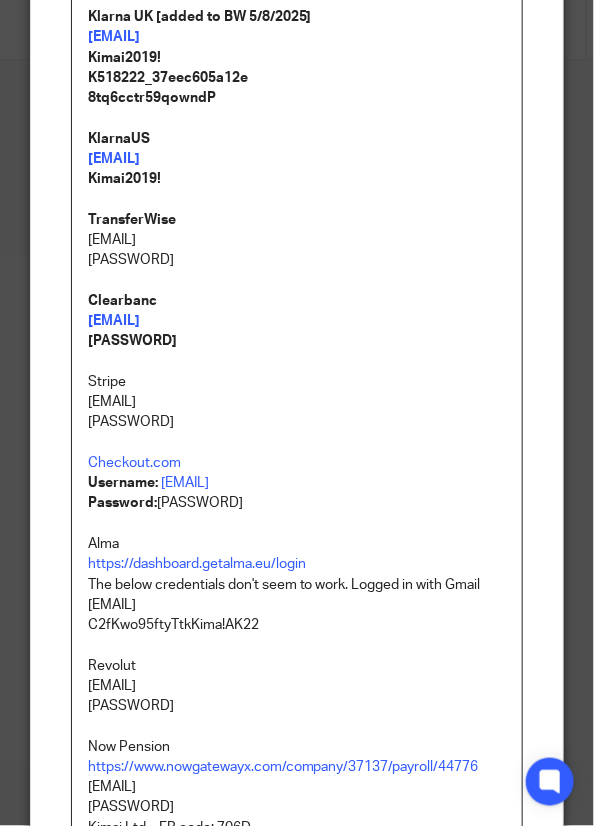 click on "Ab@ca!Kima!AK22 Clearbanc jessica@kimai.co Jess1993" at bounding box center (297, 311) 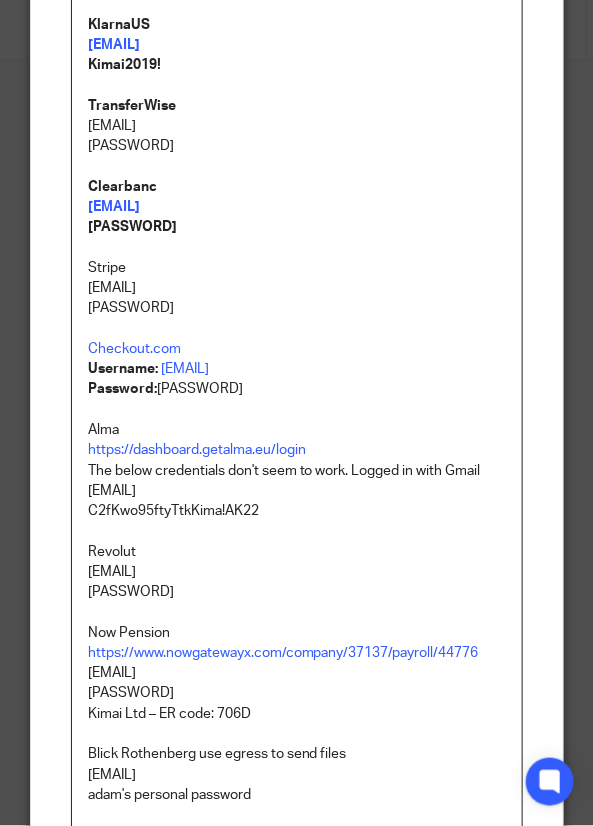 scroll, scrollTop: 1316, scrollLeft: 0, axis: vertical 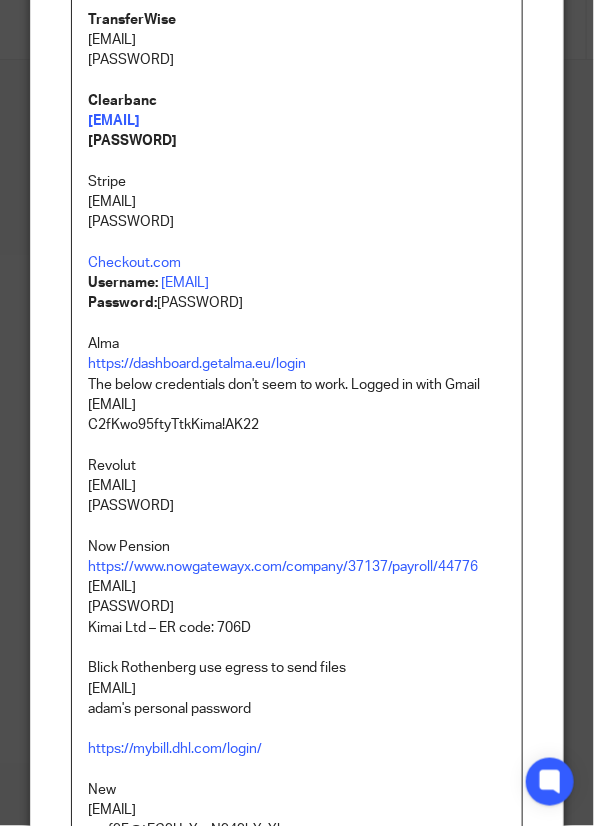 click on "Alma" at bounding box center (297, 344) 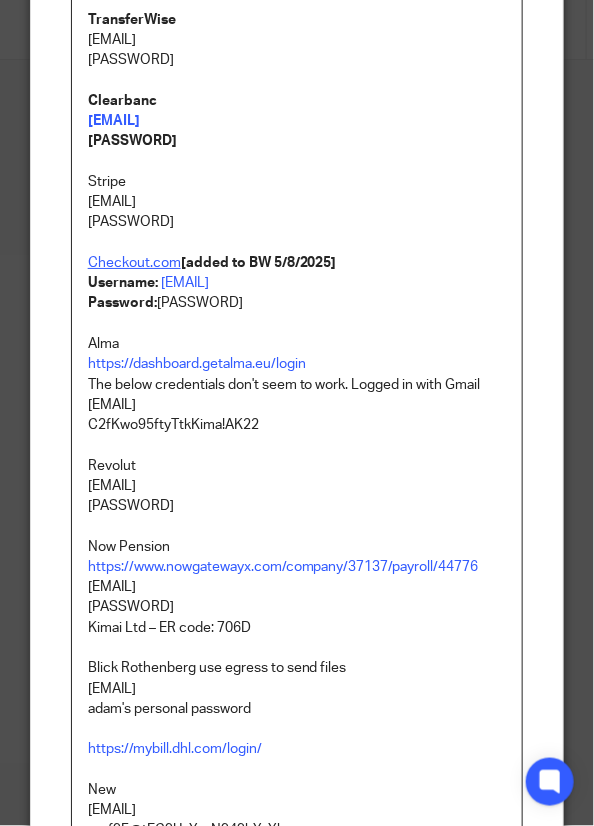 click on "Checkout.com" at bounding box center (134, 263) 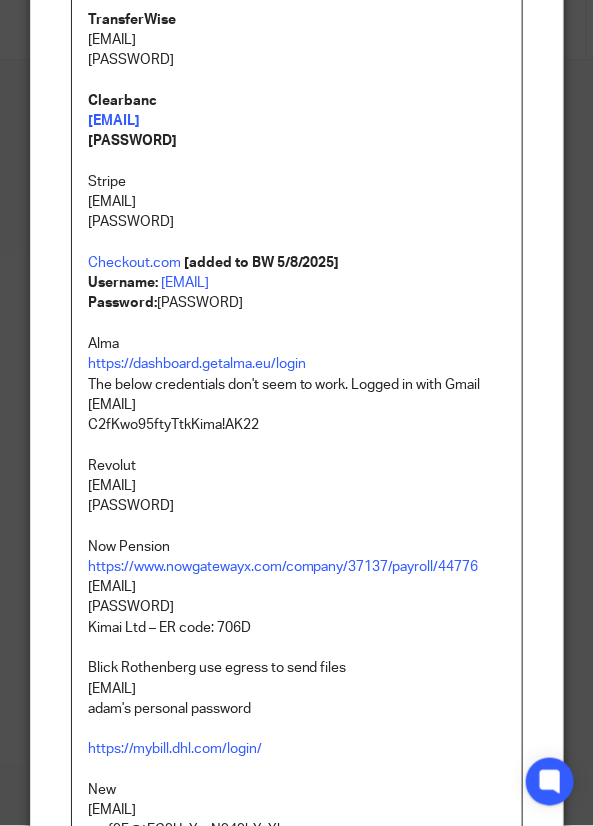 click on "Alma" at bounding box center (297, 344) 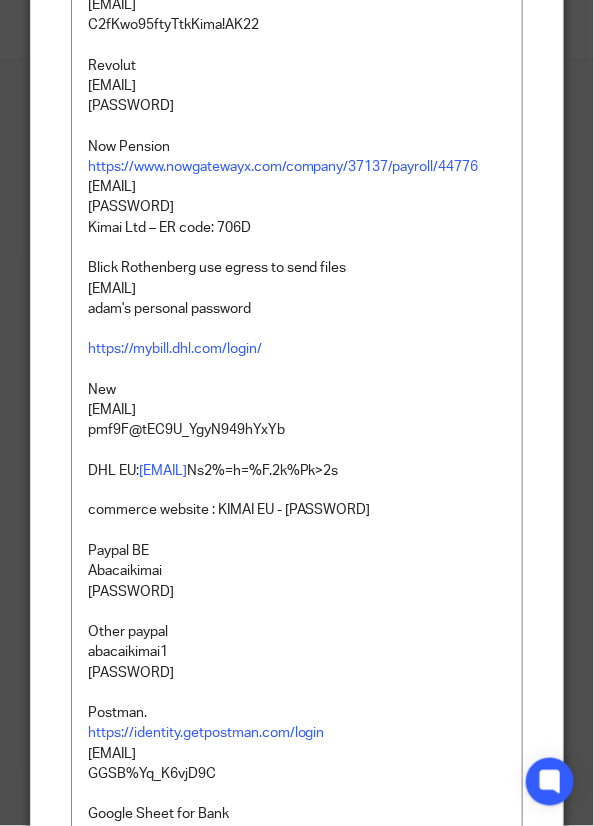 scroll, scrollTop: 1616, scrollLeft: 0, axis: vertical 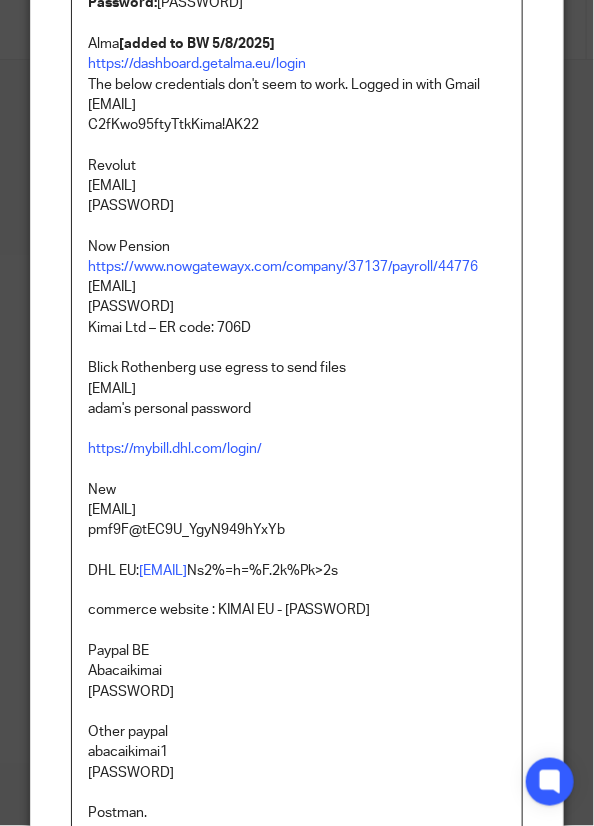 click at bounding box center (297, 145) 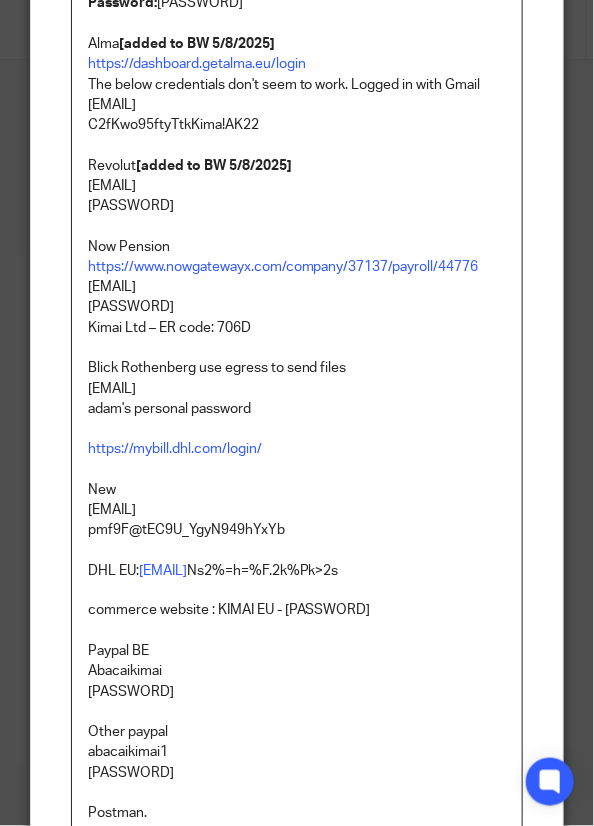 click on "Now Pension" at bounding box center (297, 247) 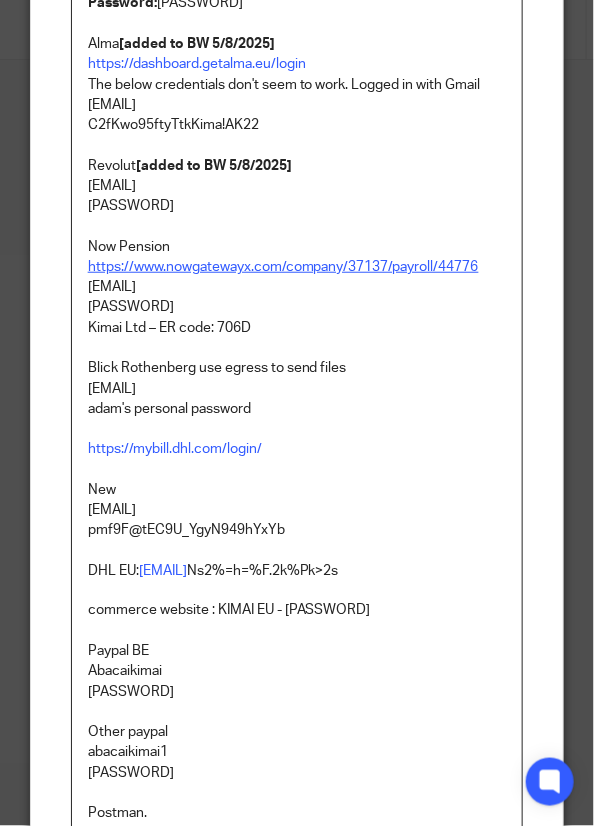click on "https://www.nowgatewayx.com/company/37137/payroll/44776" at bounding box center (283, 267) 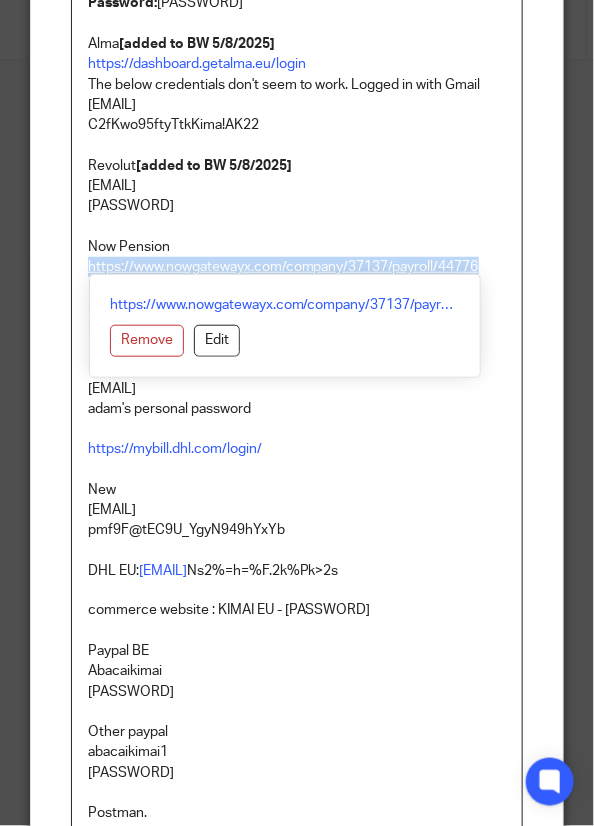 drag, startPoint x: 478, startPoint y: 265, endPoint x: 80, endPoint y: 271, distance: 398.04523 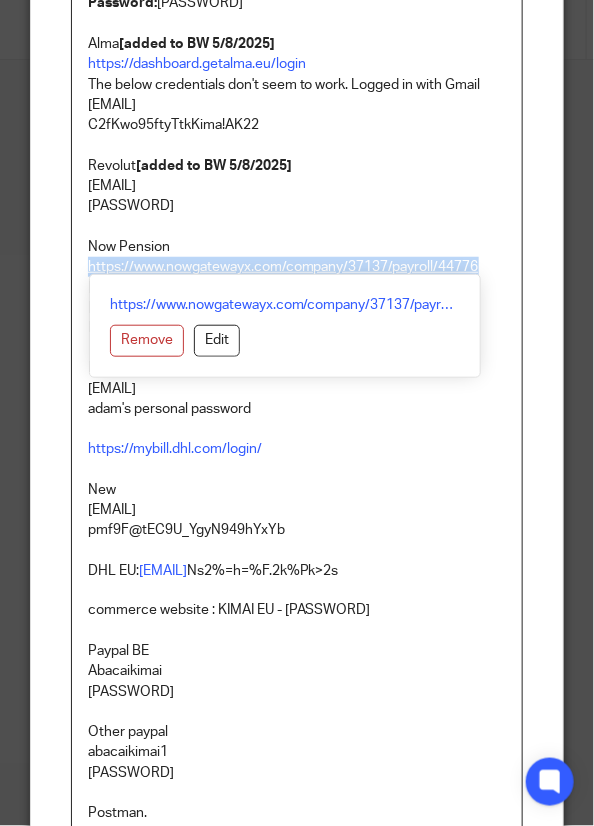 click on "https://www.nowgatewayx.com/company/37137/payroll/44776" at bounding box center (297, 267) 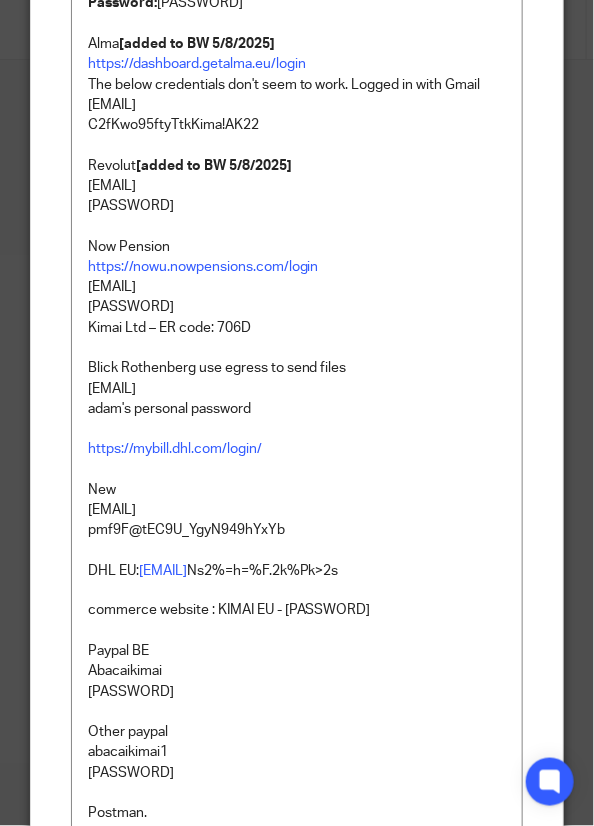 click on "[USERNAME]@[EXAMPLE.COM]" at bounding box center [297, 287] 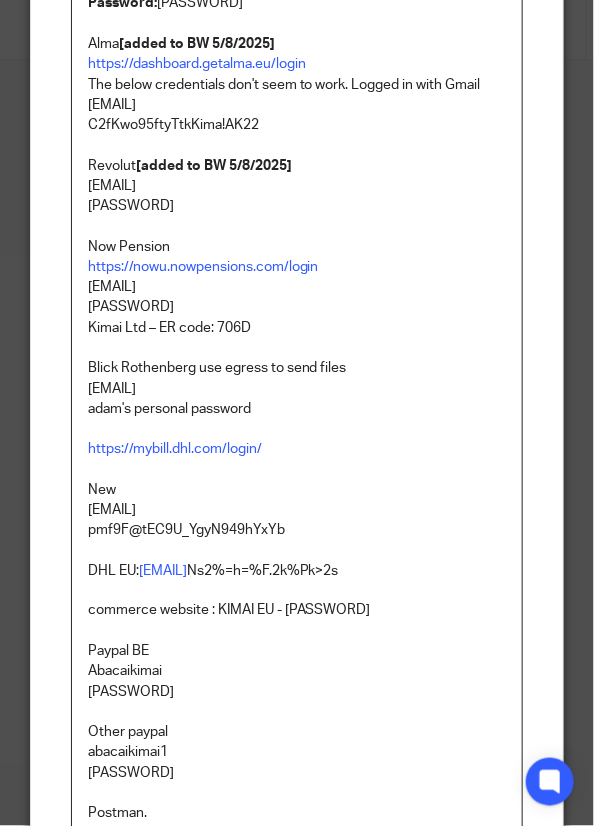 click on "[USERNAME]@[EXAMPLE.COM]" at bounding box center (297, 287) 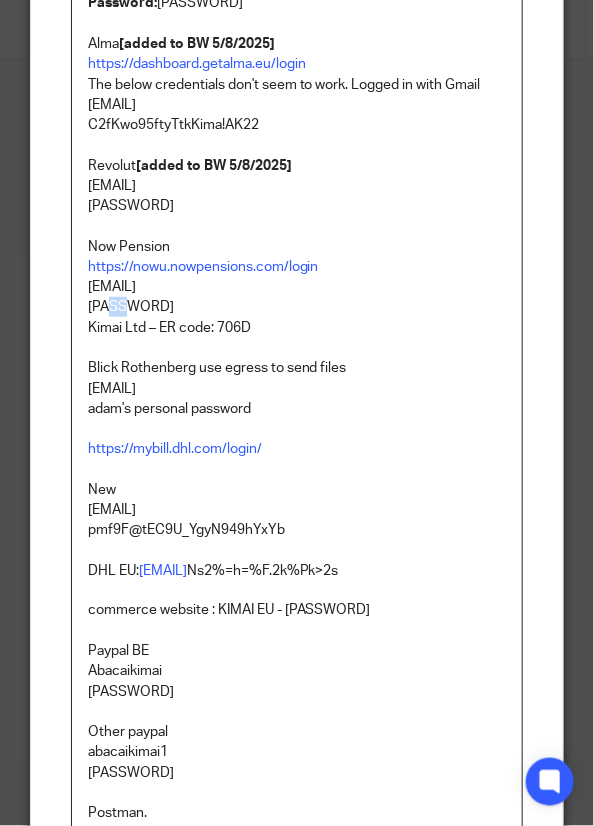 click on "[FIRST]@[EXAMPLE.COM]" at bounding box center [297, 307] 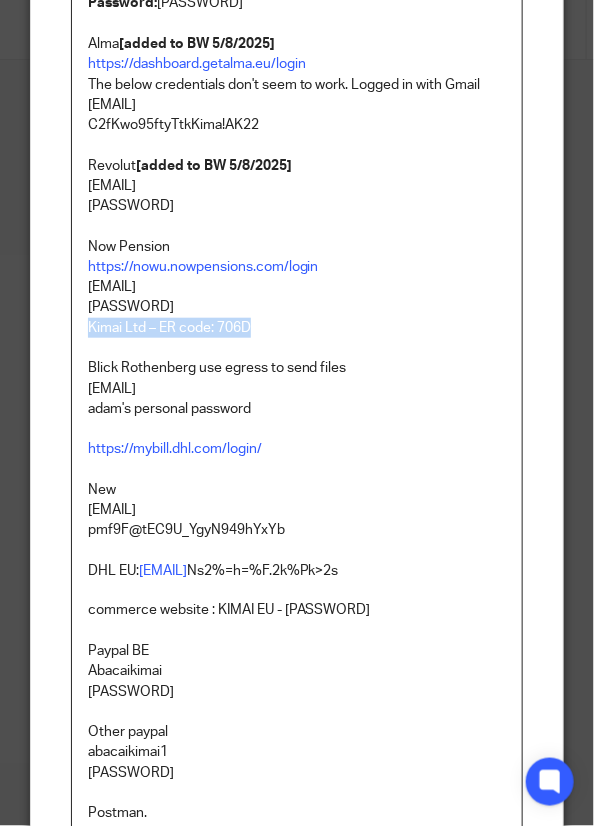 click on "Kimai Ltd – ER code: 706D" at bounding box center (297, 328) 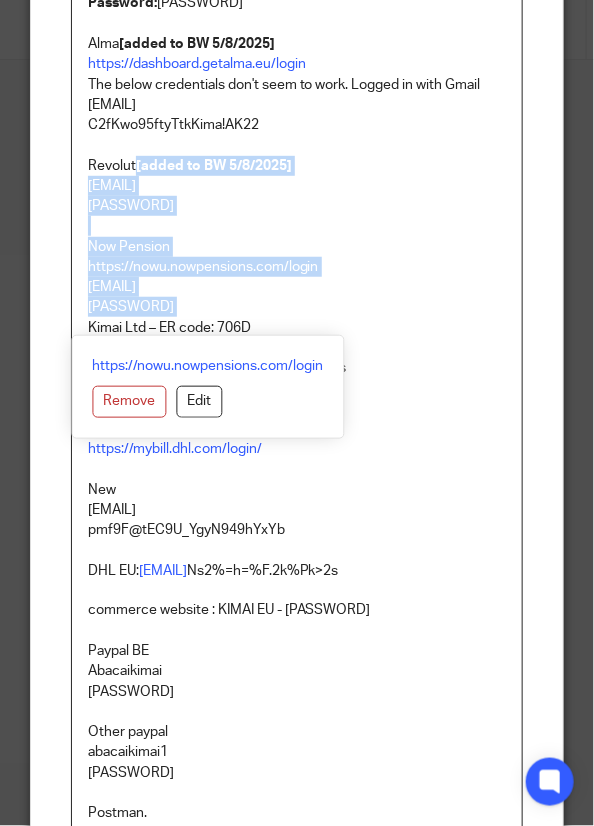 drag, startPoint x: 312, startPoint y: 161, endPoint x: 125, endPoint y: 161, distance: 187 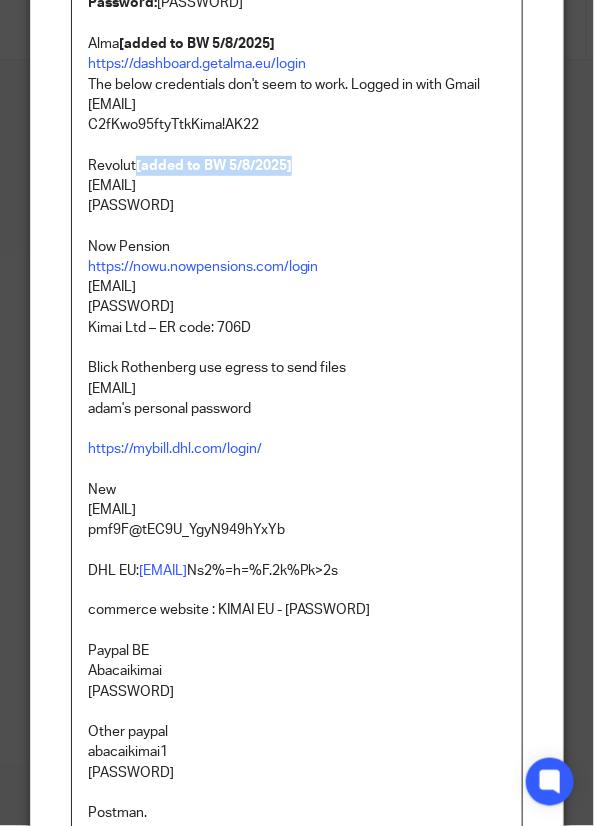 drag, startPoint x: 128, startPoint y: 161, endPoint x: 317, endPoint y: 165, distance: 189.04233 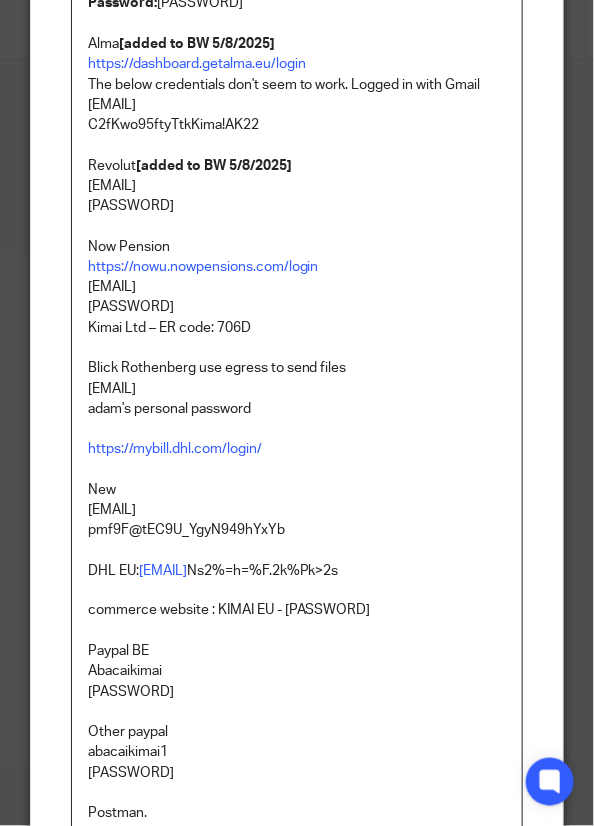 click on "Now Pension" at bounding box center [297, 247] 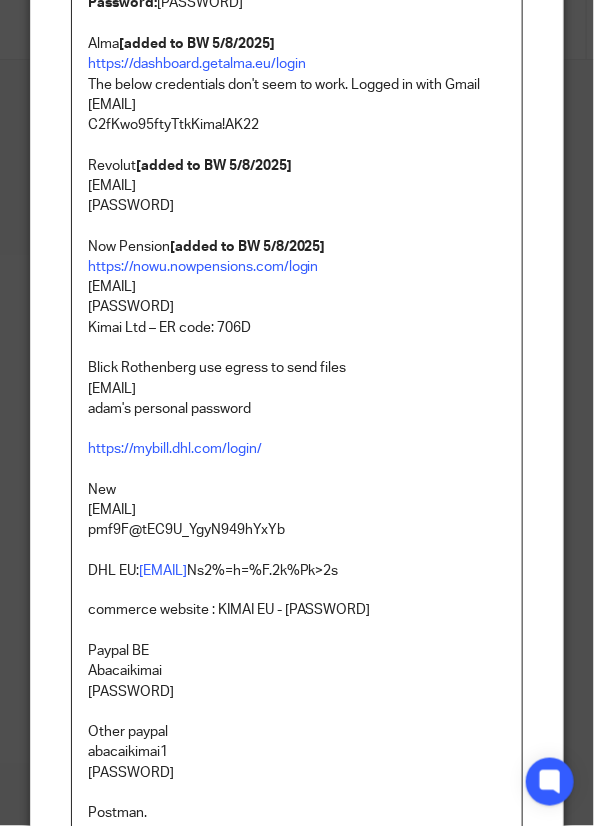 click on "Now Pension   [added to BW 5/8/2025]" at bounding box center (297, 247) 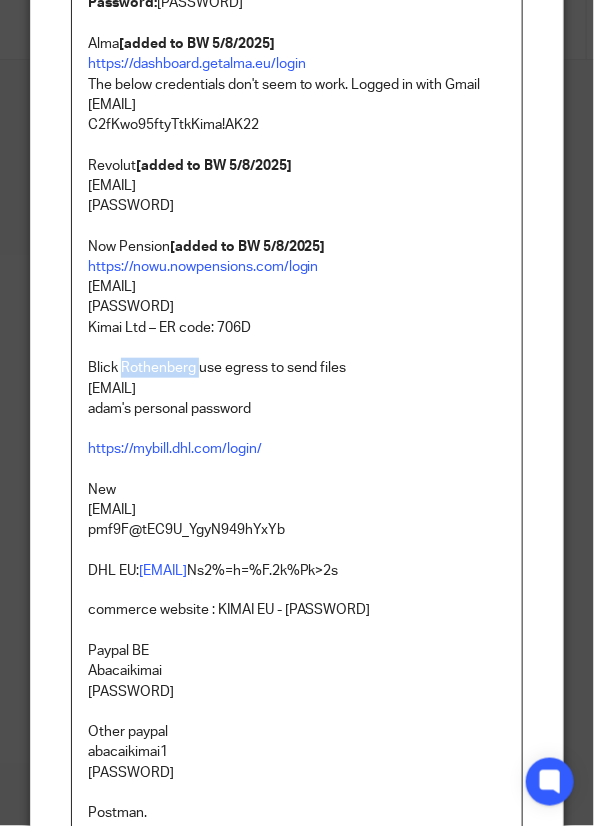 click on "Blick Rothenberg use egress to send files" at bounding box center [297, 368] 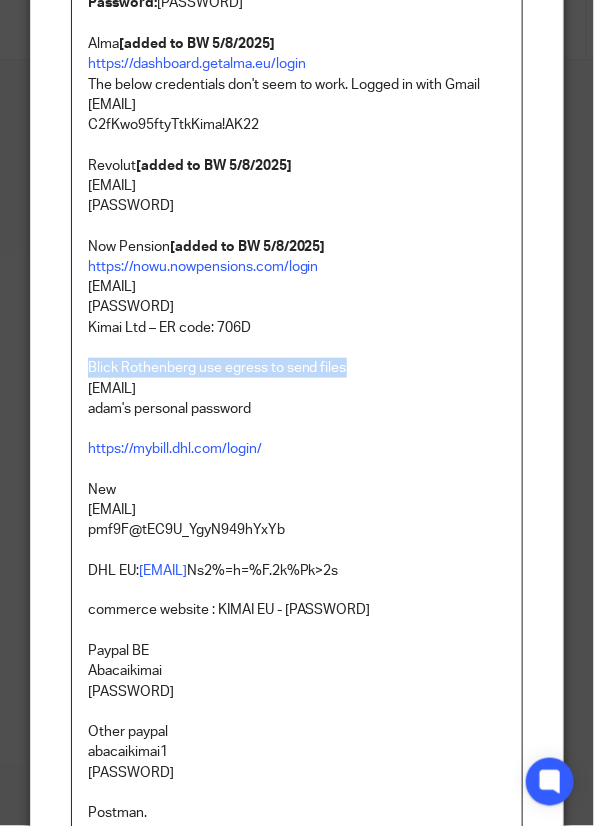 click on "Blick Rothenberg use egress to send files" at bounding box center [297, 368] 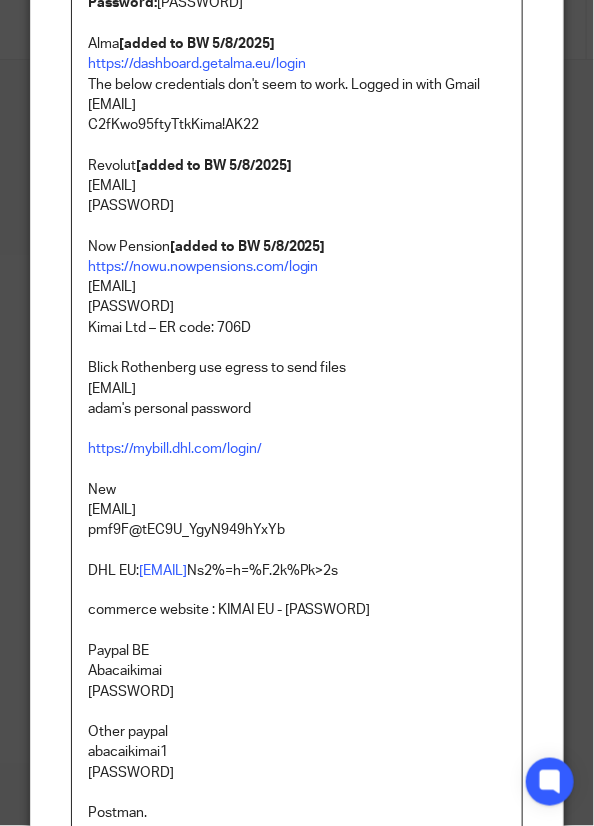 click on "[USERNAME]@[EXAMPLE.COM]" at bounding box center [297, 389] 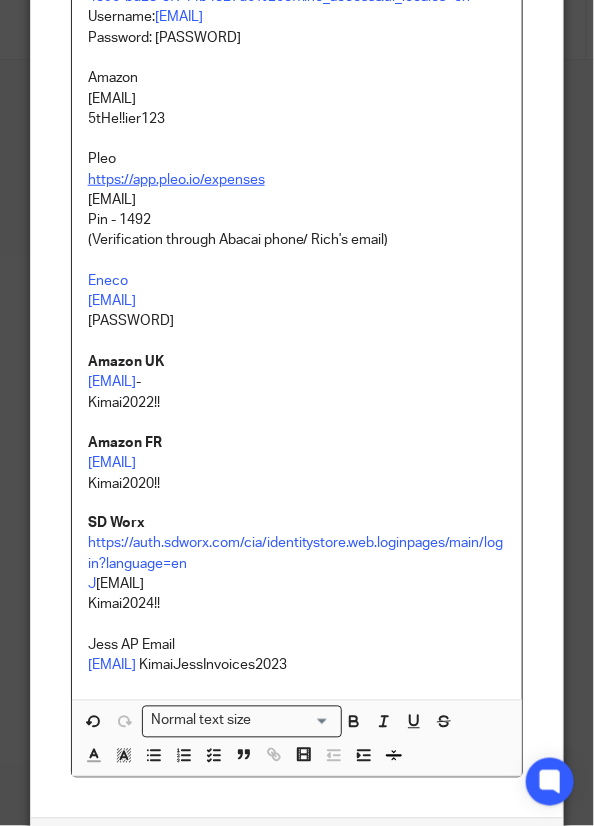 scroll, scrollTop: 3316, scrollLeft: 0, axis: vertical 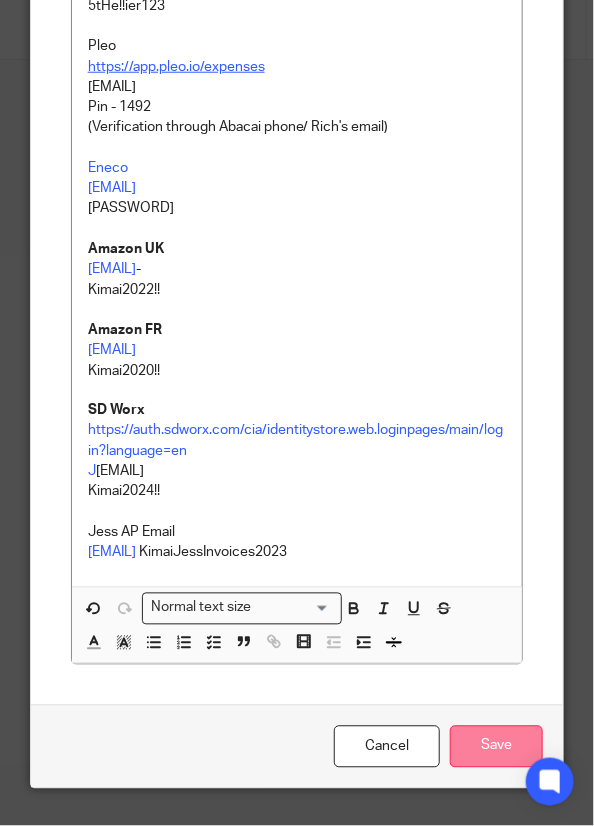click on "Save" at bounding box center [496, 747] 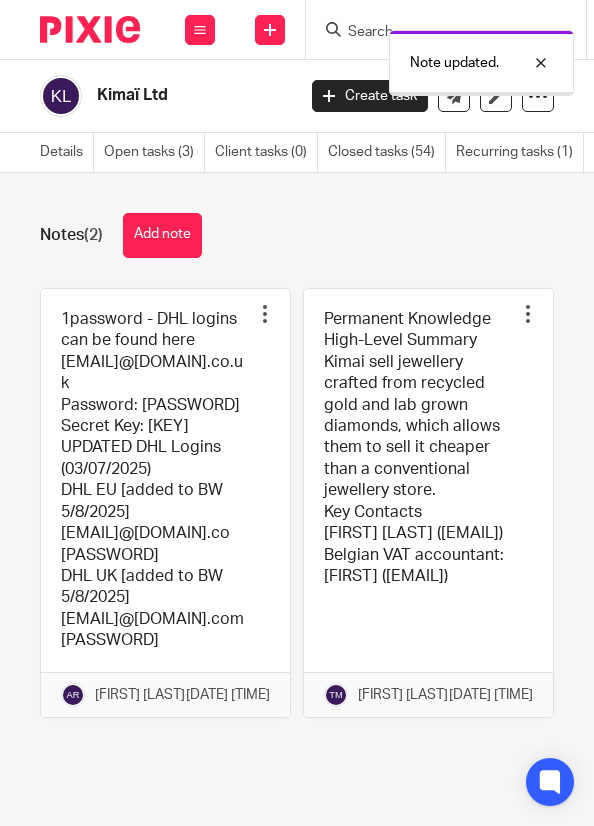 scroll, scrollTop: 0, scrollLeft: 0, axis: both 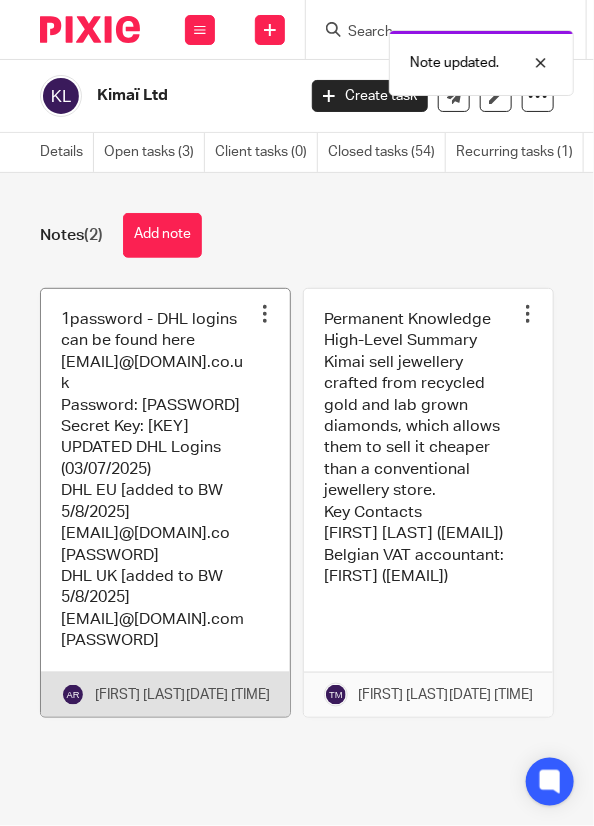 click at bounding box center [165, 503] 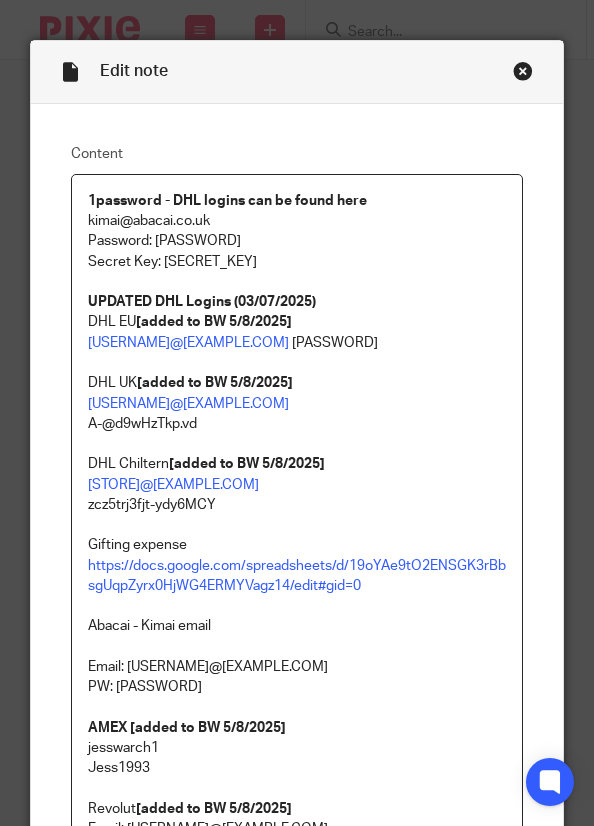 scroll, scrollTop: 0, scrollLeft: 0, axis: both 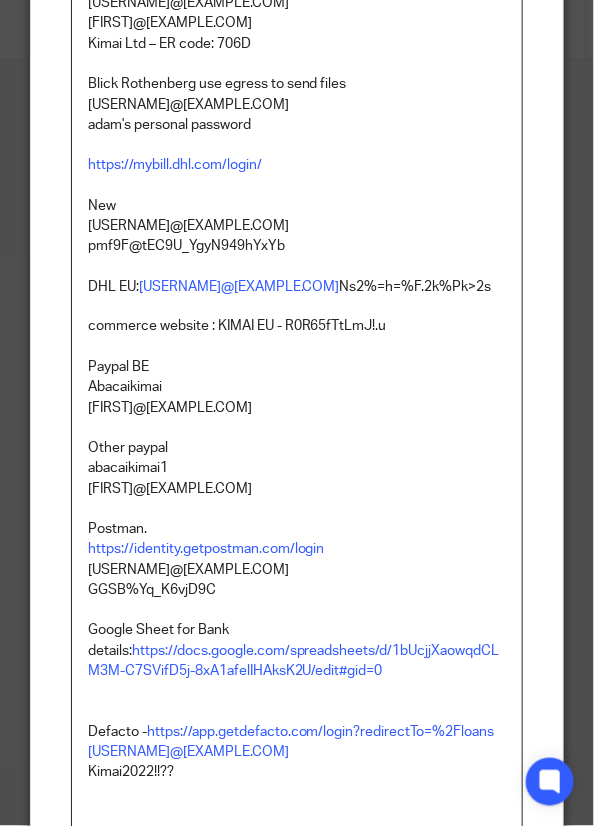 click on "Paypal BE" at bounding box center [297, 368] 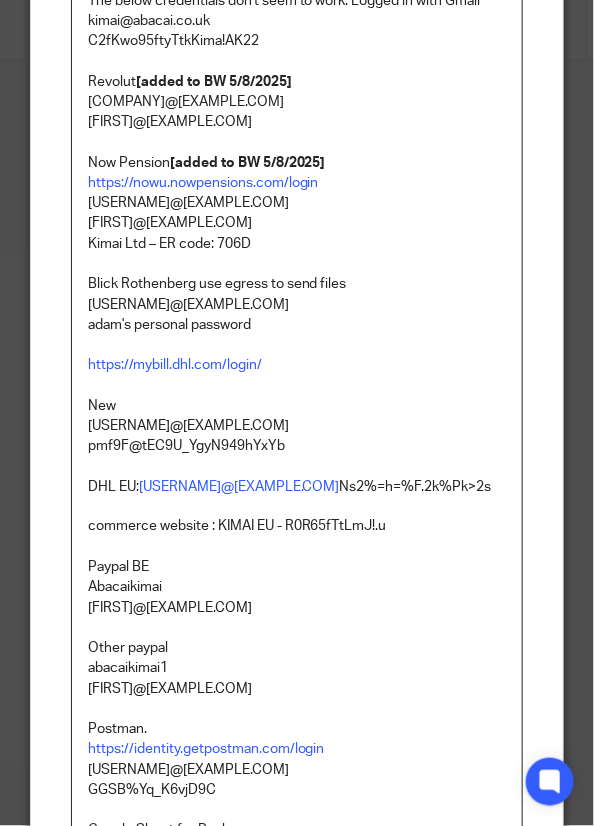 scroll, scrollTop: 1900, scrollLeft: 0, axis: vertical 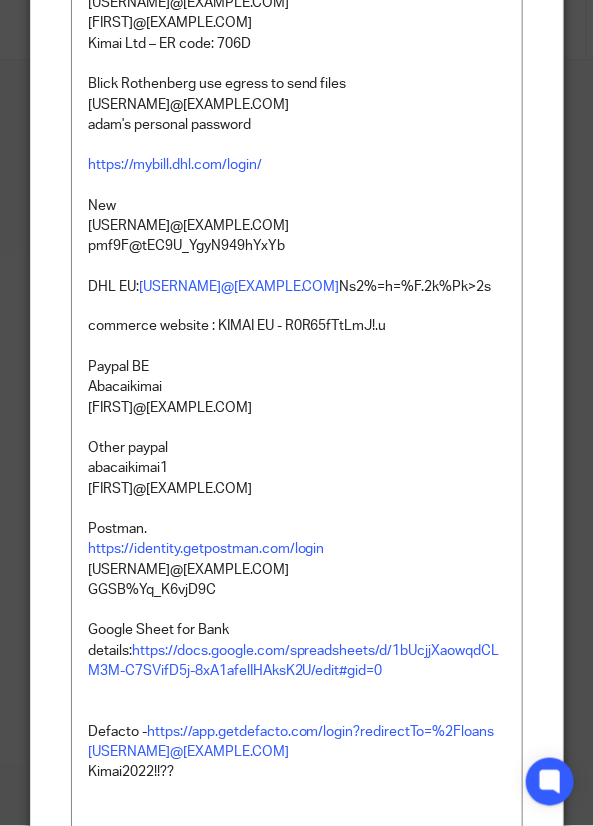click on "Content 1password - DHL logins can be found here [USERNAME]@[EXAMPLE.COM] Password: [PASSWORD] Secret Key: [SECRET_KEY] UPDATED DHL Logins (03/07/2025) DHL EU [added to BW 5/8/2025] [USERNAME]@[EXAMPLE.COM] [PASSWORD] DHL UK [added to BW 5/8/2025] [USERNAME]@[EXAMPLE.COM] [PASSWORD] DHL Chiltern [added to BW 5/8/2025] [STORE]@[EXAMPLE.COM] [PASSWORD] Gifting expense https://docs.google.com/spreadsheets/d/19oYAe9tO2ENSGK3rBbsgUqpZyrx0HjWG4ERMYVagz14/edit#gid=0 Abacai - Kimai email Email: [USERNAME]@[EXAMPLE.COM] PW: [PASSWORD] AMEX [added to BW 5/8/2025] [USERNAME] [USERNAME] Revolut [added to BW 5/8/2025] Email: [USERNAME]@[EXAMPLE.COM] PW: [PASSWORD] Passcode: [PASSCODE] Xero [added to BW 5/8/2025] [USERNAME]@[EXAMPLE.COM] [PASSWORD] Hubdoc [added to BW 5/8/2025] [USERNAME]@[EXAMPLE.COM] [PASSWORD] Hubspot [USERNAME]@[EXAMPLE.COM] Klarna UK [added to BW 5/8/2025] [PASSWORD]" at bounding box center [297, 172] 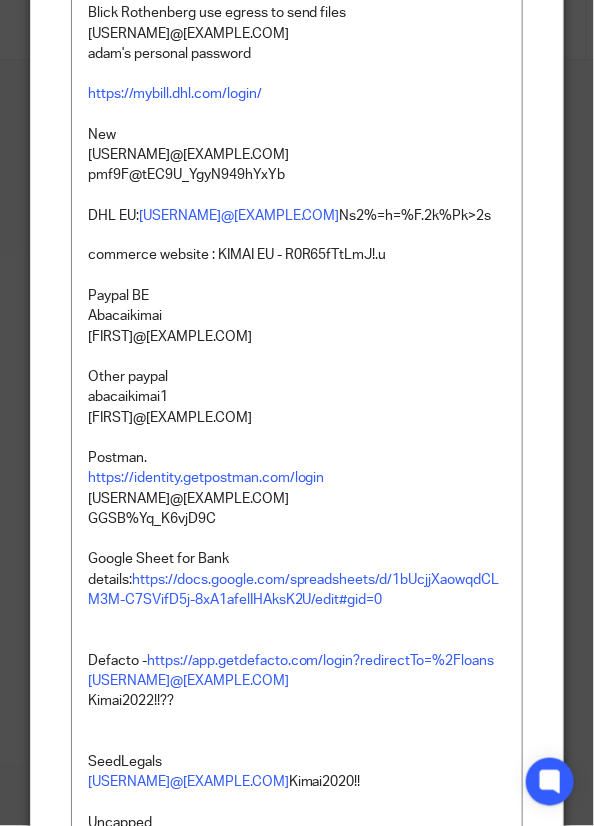 scroll, scrollTop: 2000, scrollLeft: 0, axis: vertical 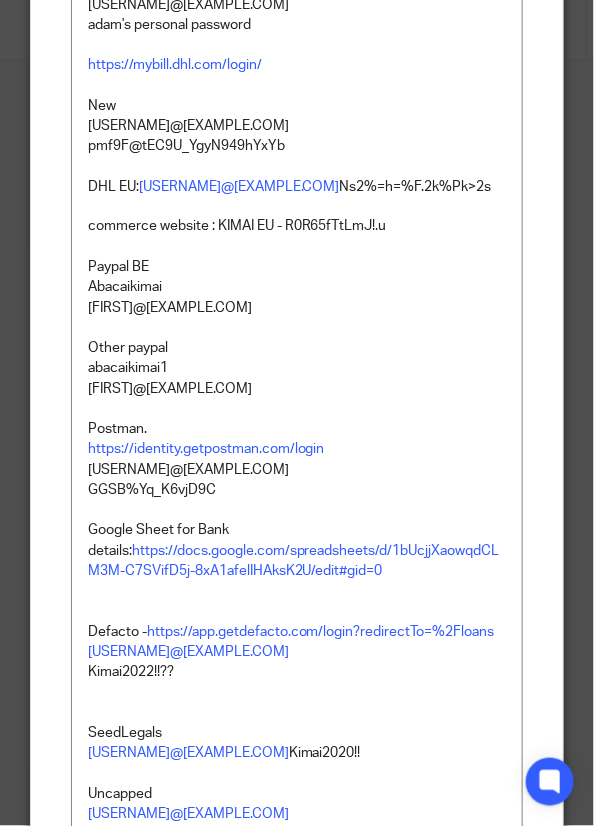 click on "[FIRST]@[EXAMPLE.COM] [FIRST]@[EXAMPLE.COM]AK22" at bounding box center (297, 298) 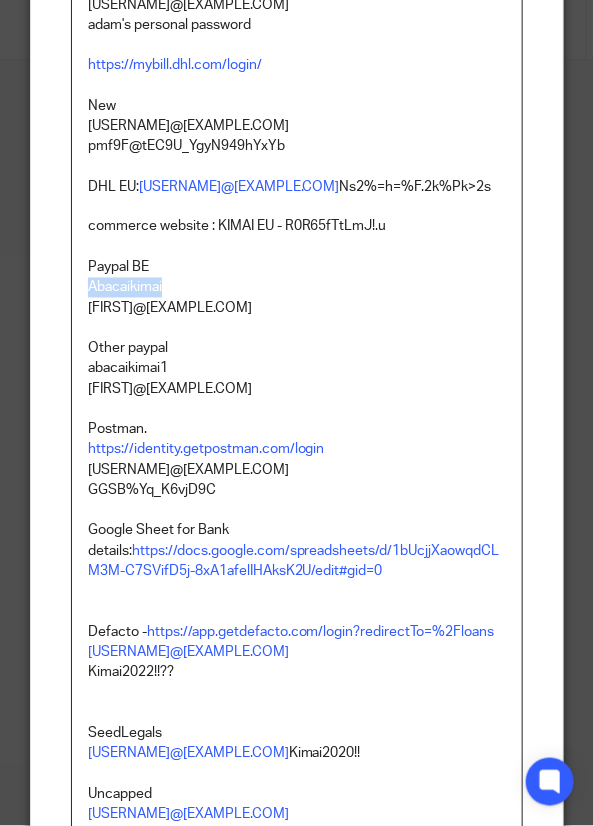 click on "[FIRST]@[EXAMPLE.COM] [FIRST]@[EXAMPLE.COM]AK22" at bounding box center (297, 298) 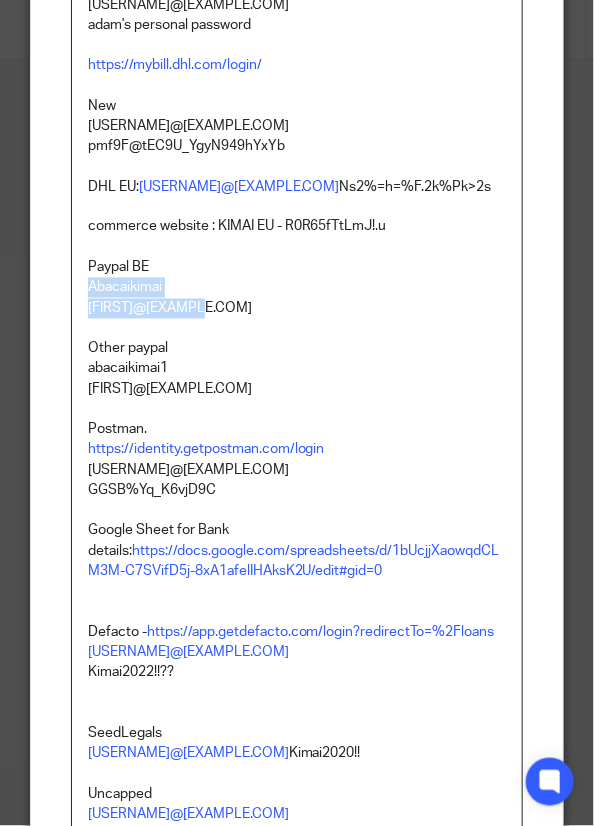 click on "[FIRST]@[EXAMPLE.COM] [FIRST]@[EXAMPLE.COM]AK22" at bounding box center [297, 298] 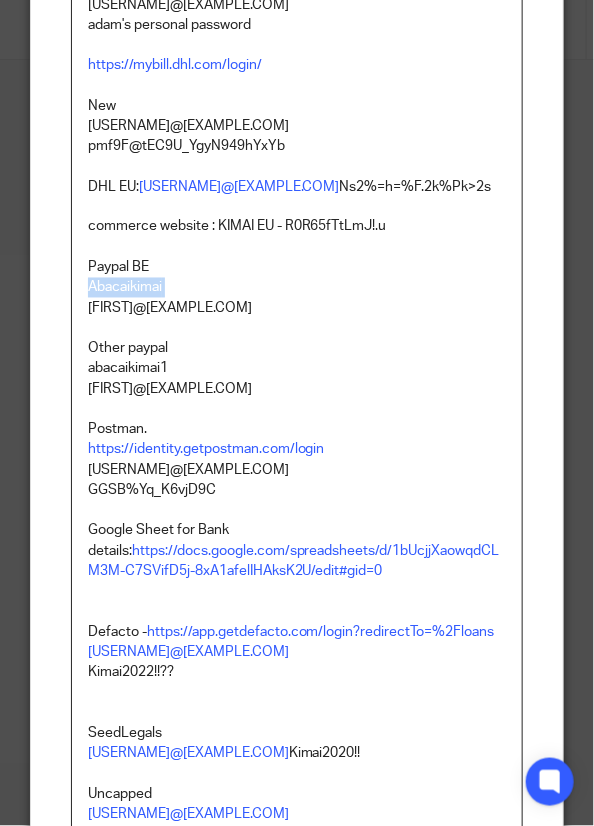 click on "[FIRST]@[EXAMPLE.COM] [FIRST]@[EXAMPLE.COM]AK22" at bounding box center (297, 298) 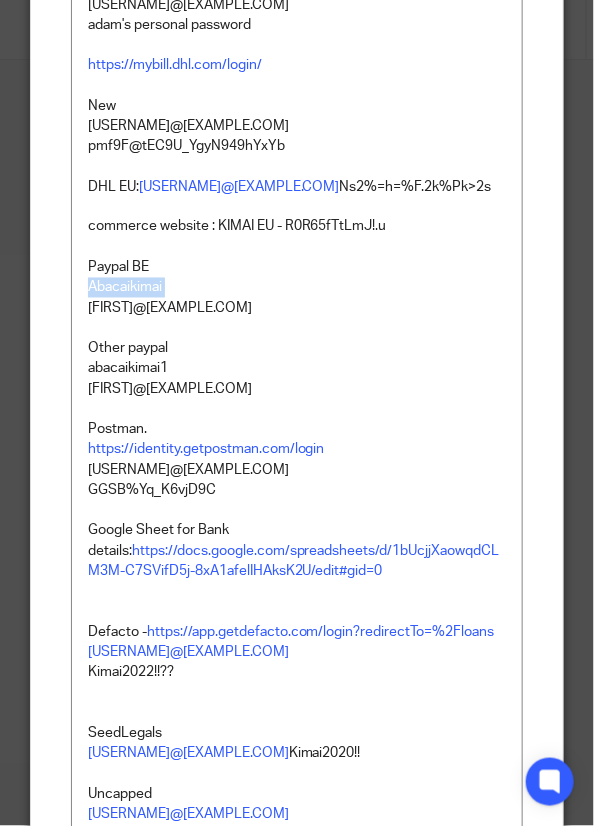 click on "[FIRST]@[EXAMPLE.COM] [FIRST]@[EXAMPLE.COM]AK22" at bounding box center [297, 298] 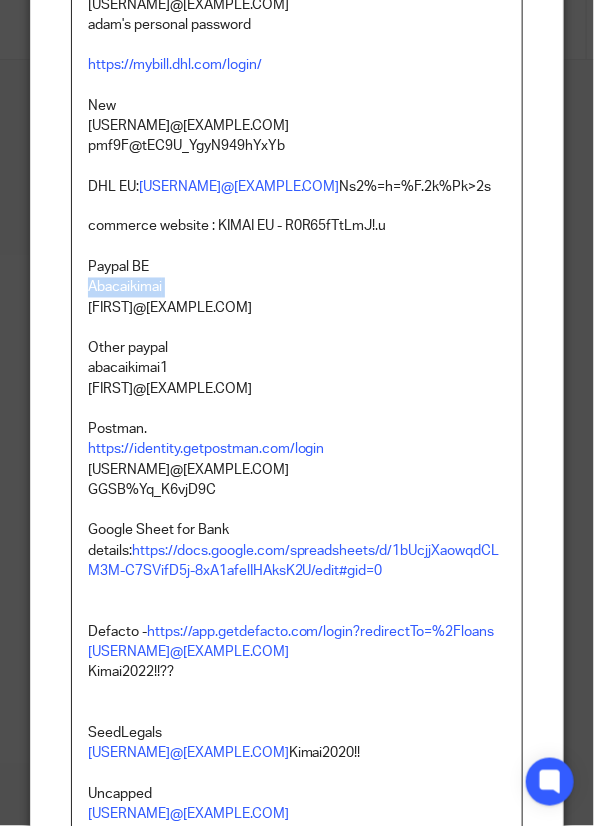 click on "[FIRST]@[EXAMPLE.COM] [FIRST]@[EXAMPLE.COM]AK22" at bounding box center [297, 298] 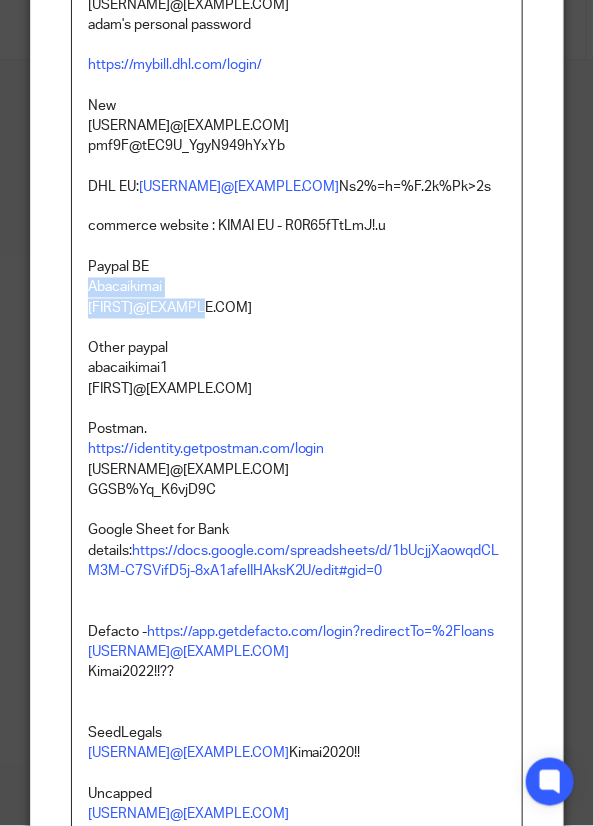 click on "[FIRST]@[EXAMPLE.COM] [FIRST]@[EXAMPLE.COM]AK22" at bounding box center [297, 298] 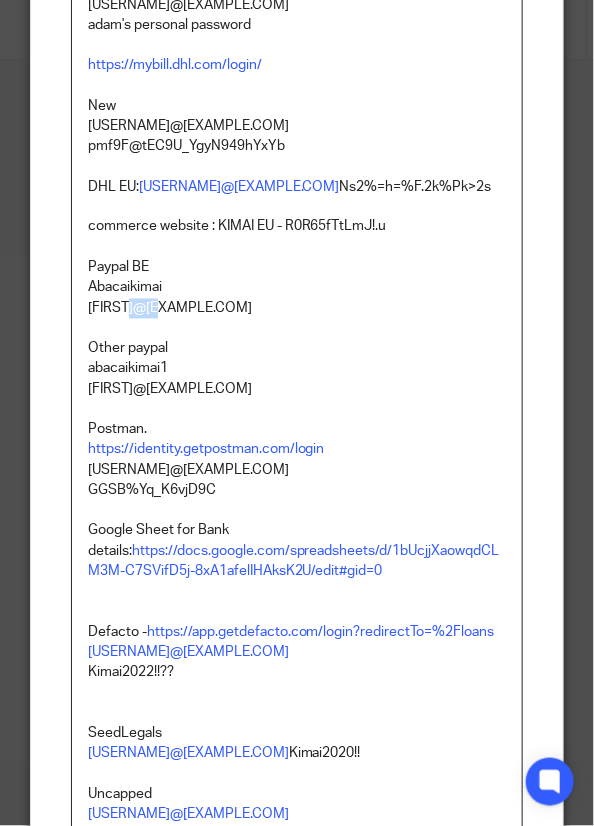 click on "[FIRST]@[EXAMPLE.COM] [FIRST]@[EXAMPLE.COM]AK22" at bounding box center (297, 298) 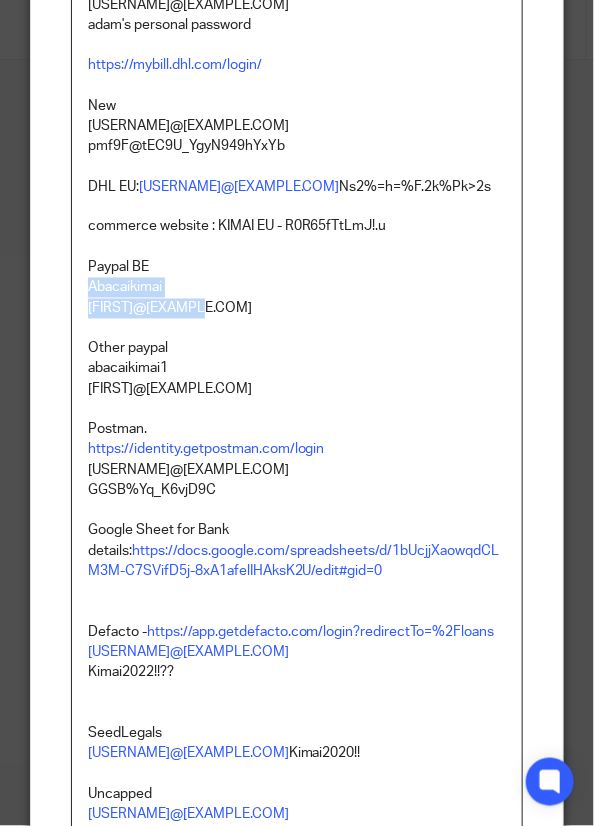 click on "[FIRST]@[EXAMPLE.COM] [FIRST]@[EXAMPLE.COM]AK22" at bounding box center (297, 298) 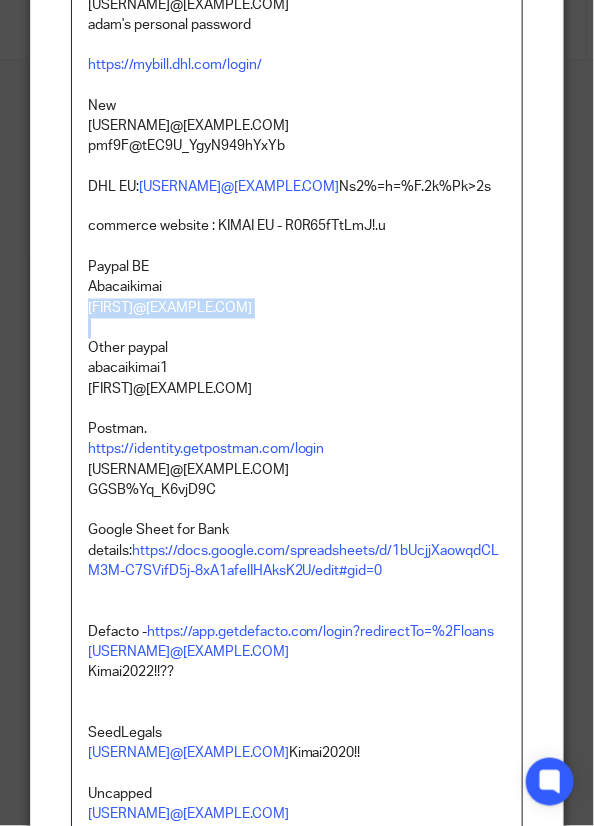 click on "[FIRST]@[EXAMPLE.COM] [FIRST]@[EXAMPLE.COM]AK22" at bounding box center (297, 298) 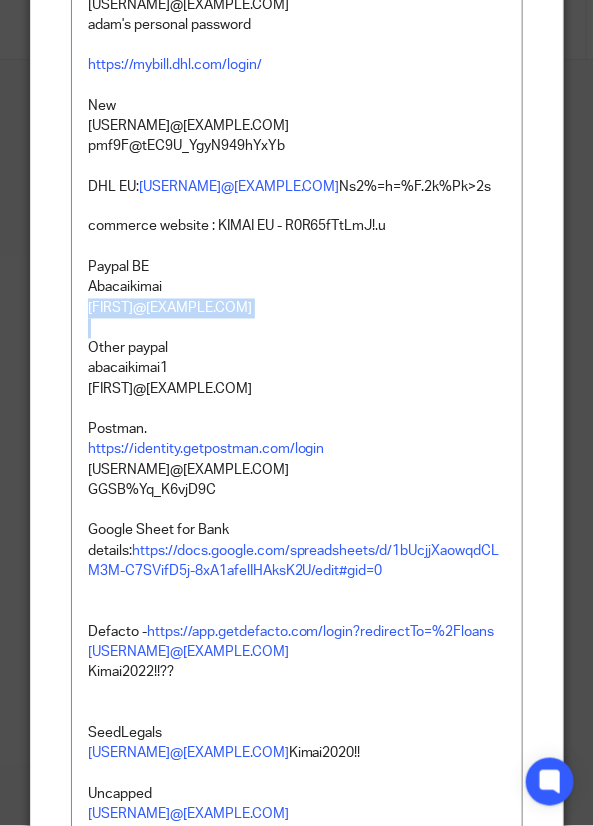 click on "abacaikimai1" at bounding box center (297, 369) 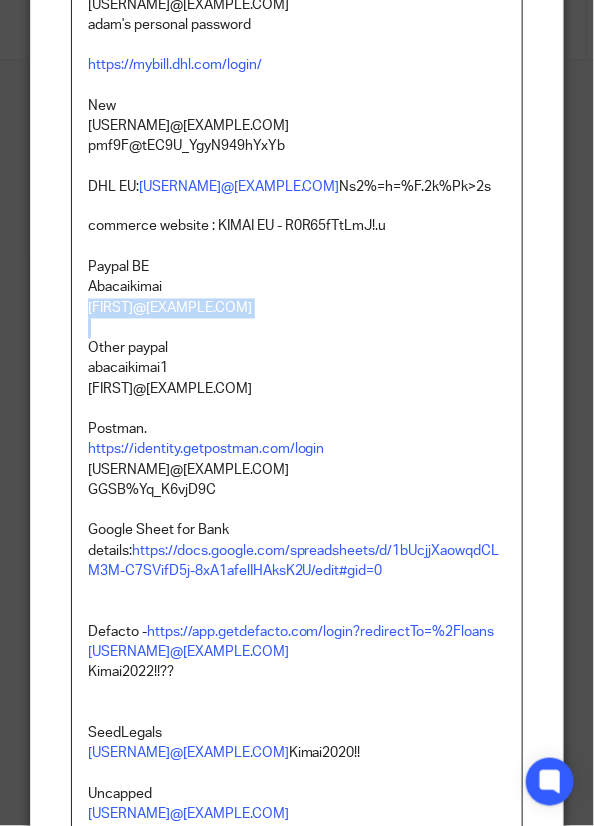 click on "abacaikimai1" at bounding box center [297, 369] 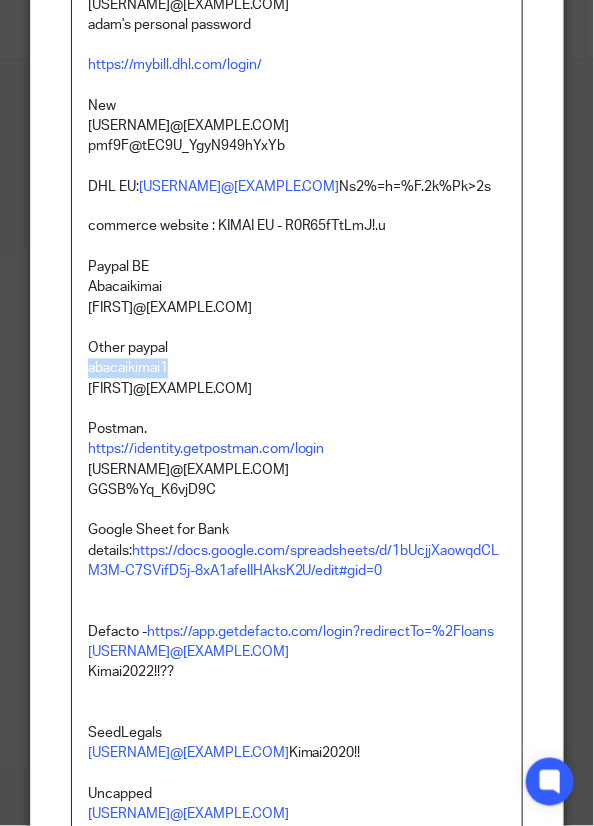 click on "abacaikimai1" at bounding box center (297, 369) 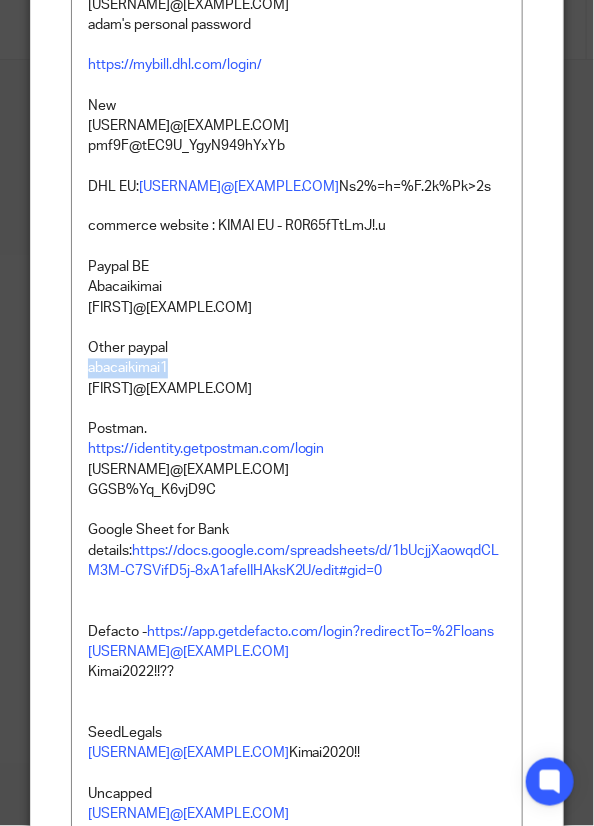click on "[FIRST]@[EXAMPLE.COM]" at bounding box center (297, 390) 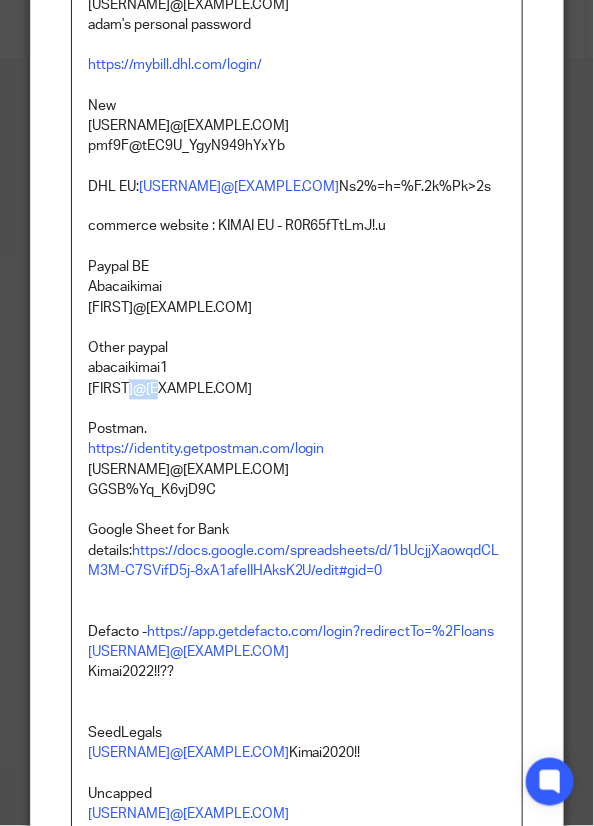 click on "[FIRST]@[EXAMPLE.COM]" at bounding box center [297, 390] 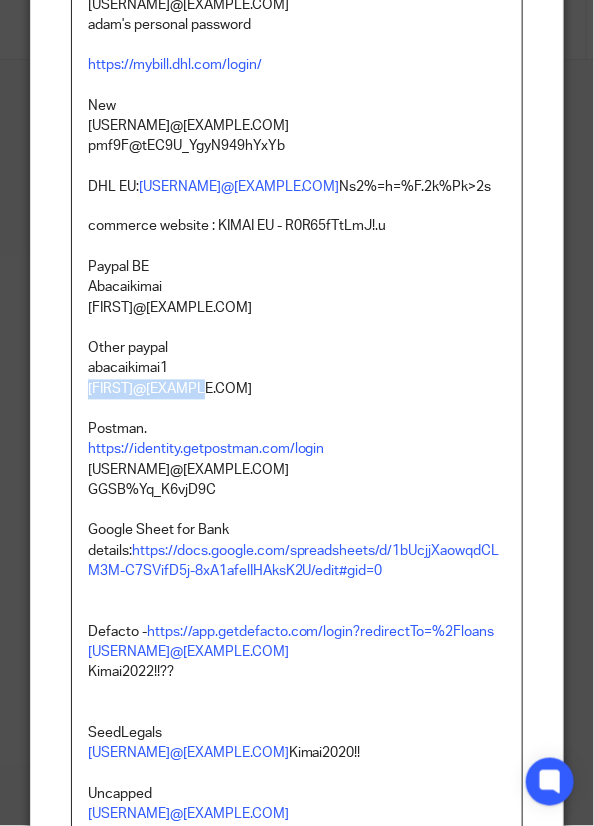 click on "[FIRST]@[EXAMPLE.COM]" at bounding box center (297, 390) 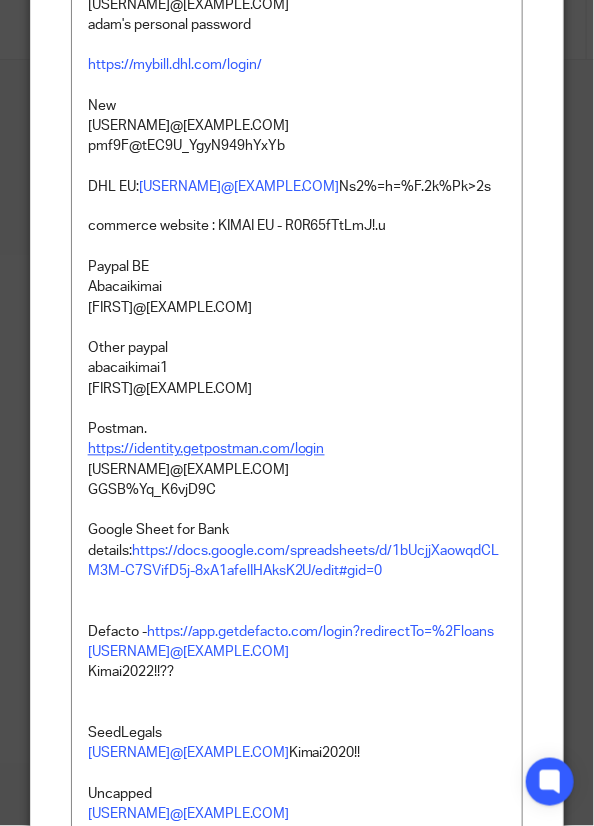 click on "https://identity.getpostman.com/login" at bounding box center [206, 450] 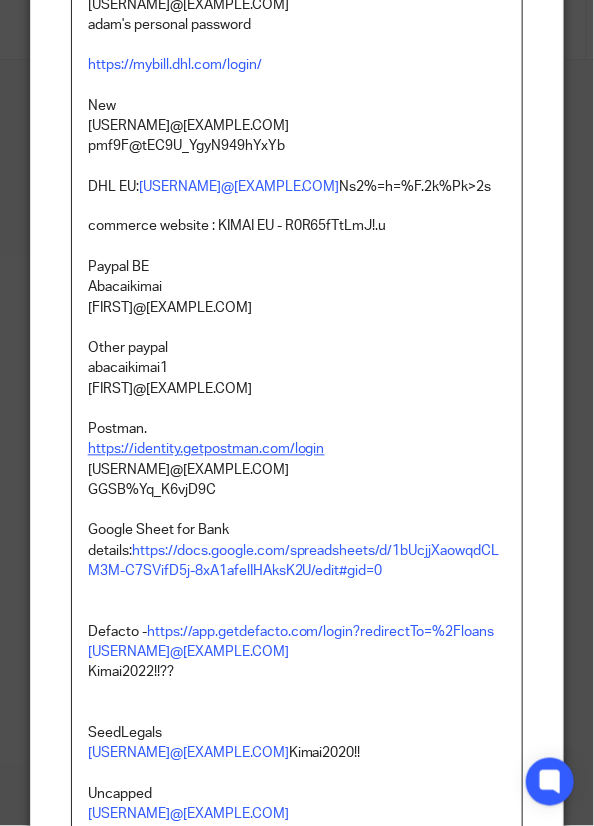 click on "https://identity.getpostman.com/login" at bounding box center (206, 450) 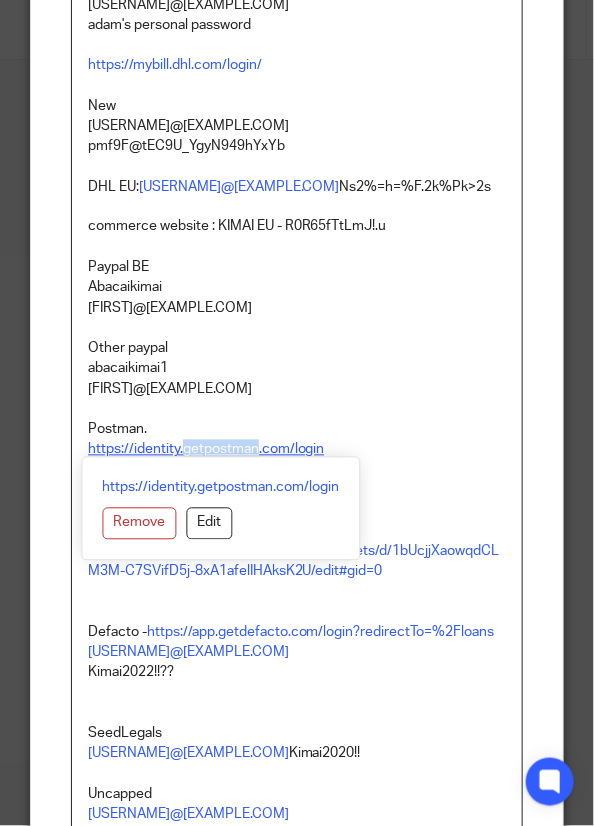 click on "https://identity.getpostman.com/login" at bounding box center [206, 450] 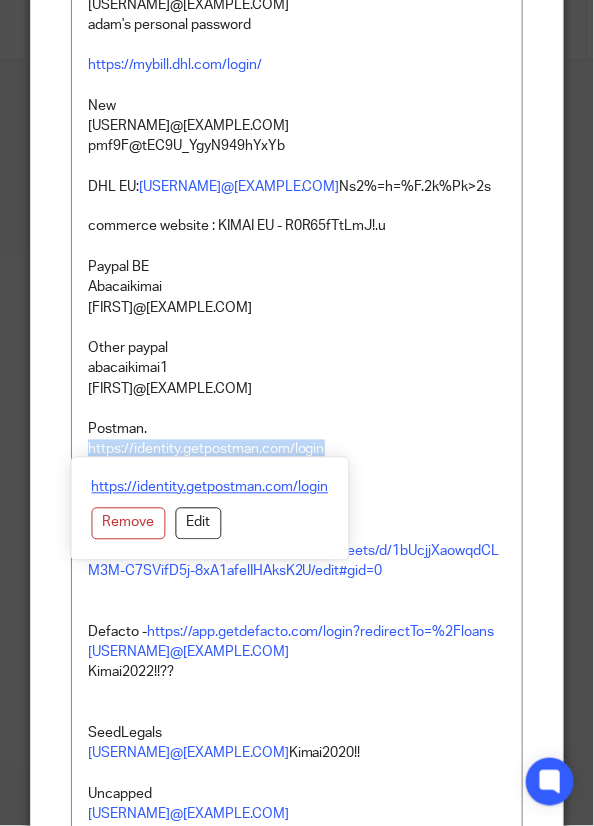 click on "https://identity.getpostman.com/login" at bounding box center (209, 488) 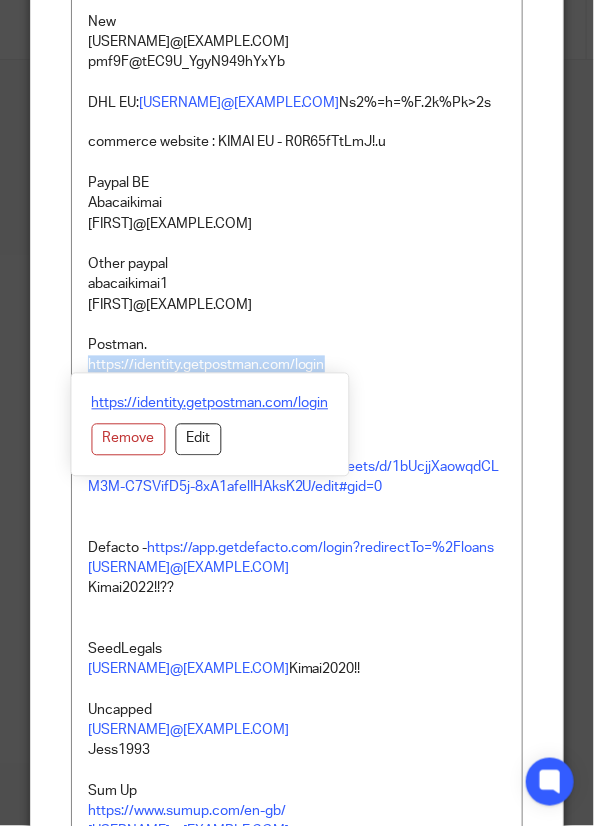 scroll, scrollTop: 2200, scrollLeft: 0, axis: vertical 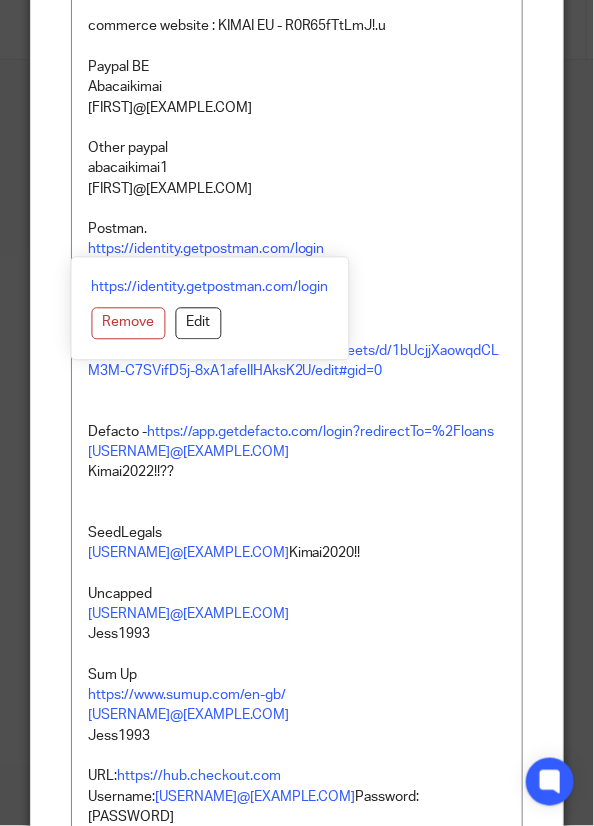 click on "[FIRST]@[EXAMPLE.COM]" at bounding box center [297, 190] 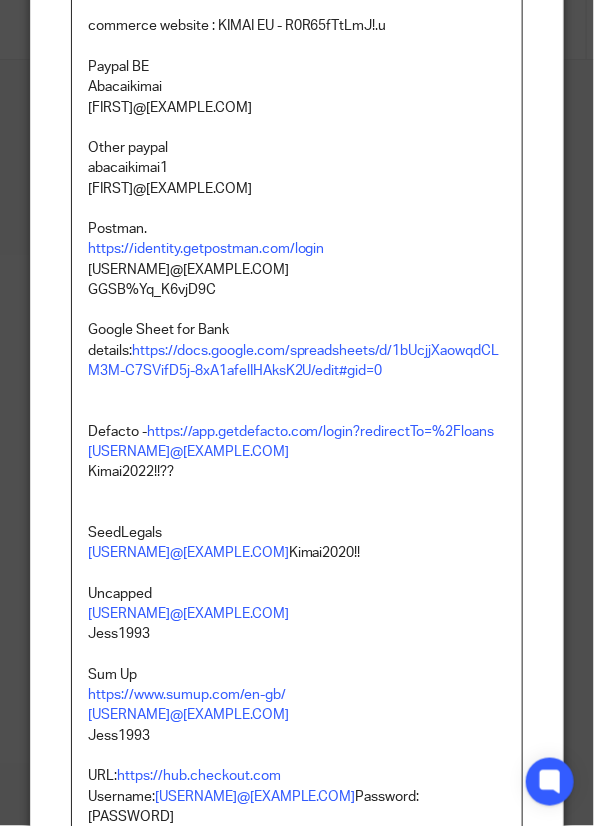 scroll, scrollTop: 2100, scrollLeft: 0, axis: vertical 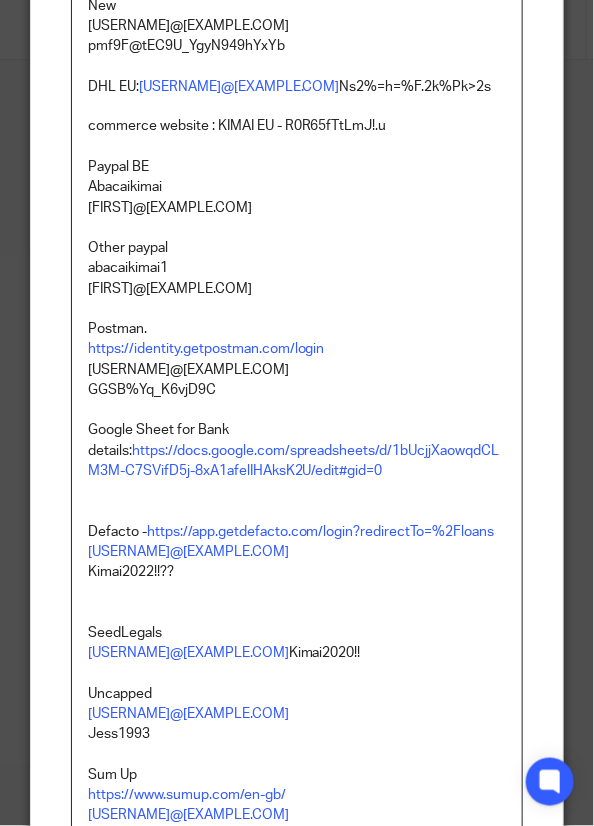 click on "[USERNAME]@[EXAMPLE.COM]" at bounding box center (297, 371) 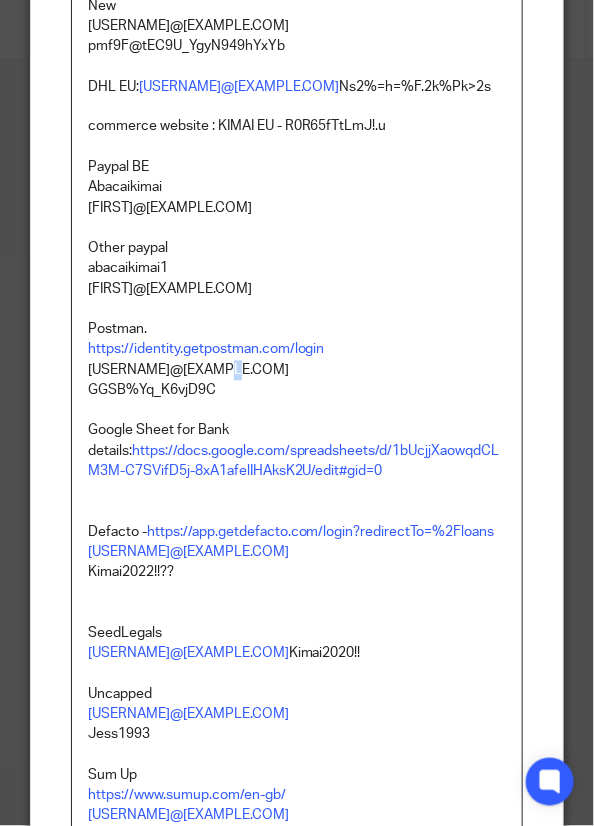 click on "[USERNAME]@[EXAMPLE.COM]" at bounding box center [297, 371] 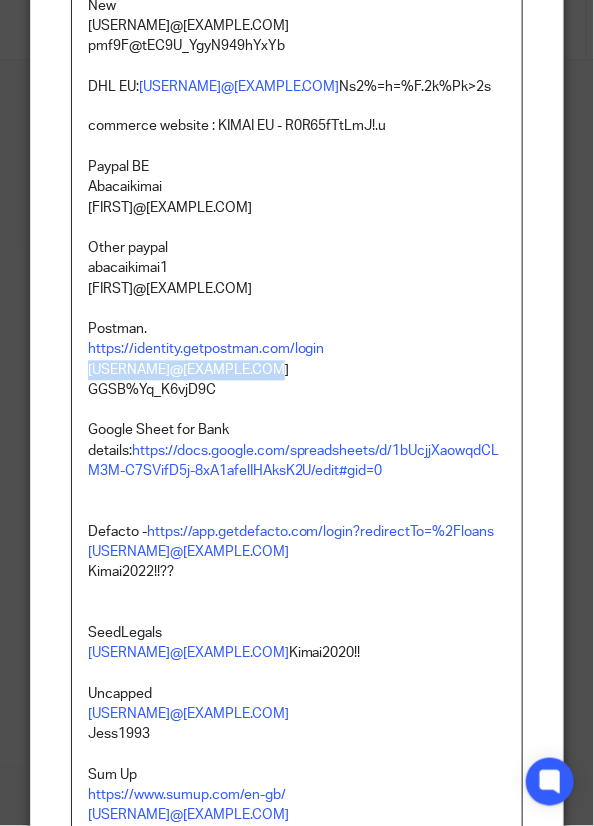 click on "[USERNAME]@[EXAMPLE.COM]" at bounding box center (297, 371) 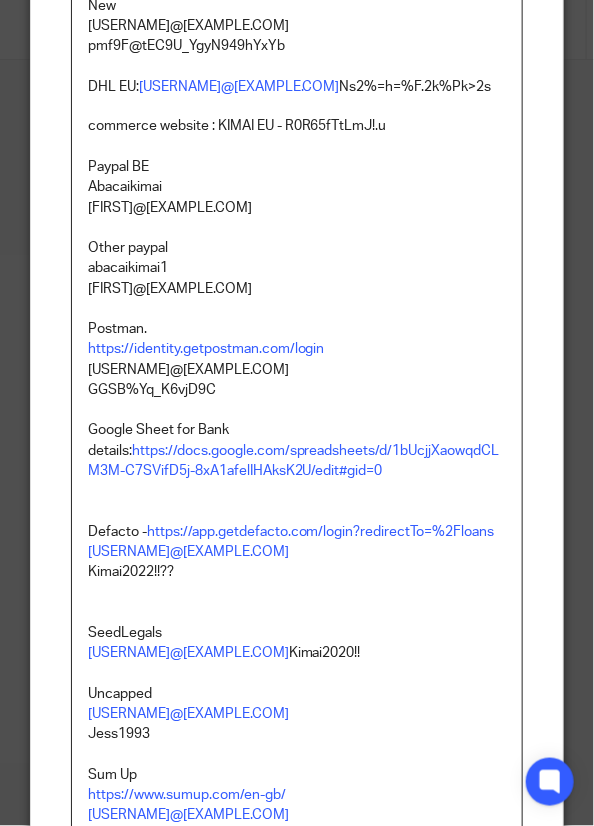 click on "GGSB%Yq_K6vjD9C" at bounding box center [297, 391] 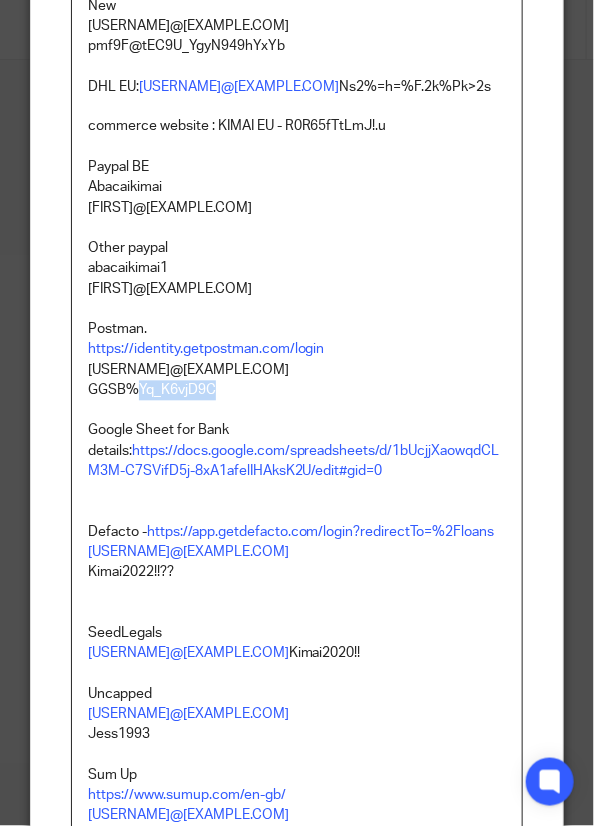 click on "GGSB%Yq_K6vjD9C" at bounding box center [297, 391] 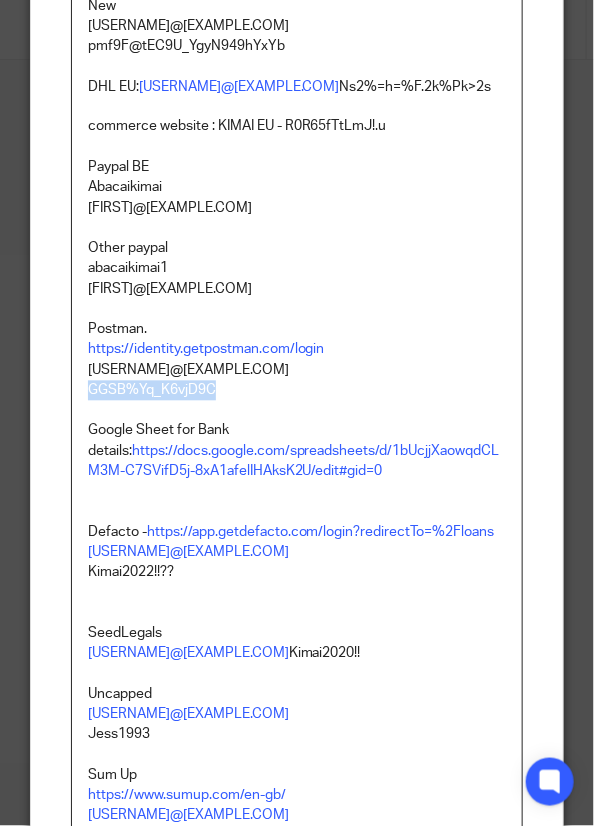 click on "GGSB%Yq_K6vjD9C" at bounding box center (297, 391) 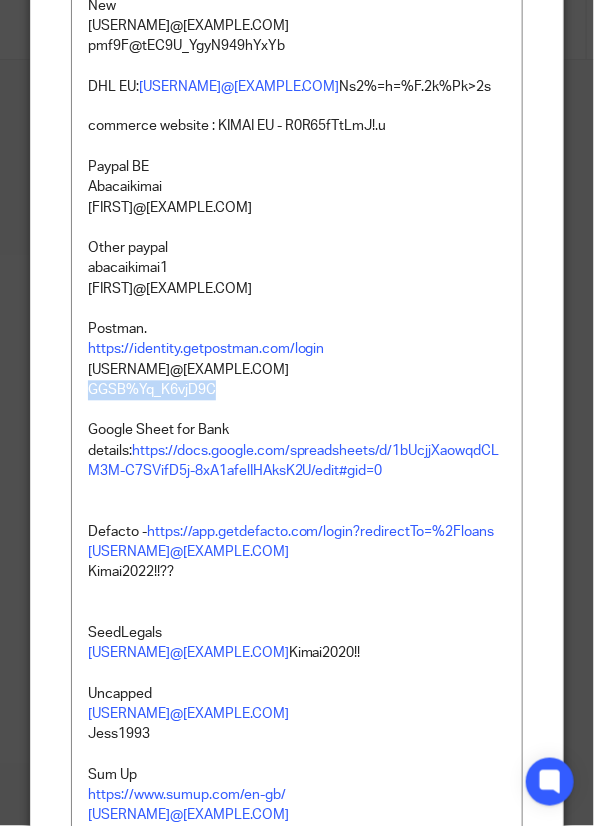 click on "1password - DHL logins can be found here [USERNAME]@[EXAMPLE.COM] Password: [PASSWORD] Secret Key: [SECRET_KEY] UPDATED DHL Logins (03/07/2025) DHL EU [added to BW 5/8/2025] [USERNAME]@[EXAMPLE.COM] [PASSWORD] DHL UK [added to BW 5/8/2025] [USERNAME]@[EXAMPLE.COM] [PASSWORD] DHL Chiltern [added to BW 5/8/2025] [STORE]@[EXAMPLE.COM] [PASSWORD] Gifting expense https://docs.google.com/spreadsheets/d/19oYAe9tO2ENSGK3rBbsgUqpZyrx0HjWG4ERMYVagz14/edit#gid=0 Abacai - Kimai email Email: [USERNAME]@[EXAMPLE.COM] PW: [PASSWORD] AMEX [added to BW 5/8/2025] [USERNAME] [USERNAME] Revolut [added to BW 5/8/2025] Email: [USERNAME]@[EXAMPLE.COM] PW: [PASSWORD] Passcode: [PASSCODE] Xero [added to BW 5/8/2025] [USERNAME]@[EXAMPLE.COM] [PASSWORD] Hubdoc [added to BW 5/8/2025] [USERNAME]@[EXAMPLE.COM] [PASSWORD] Hubspot [USERNAME]@[EXAMPLE.COM] Klarna UK [added to BW 5/8/2025] [USERNAME]@[EXAMPLE.COM] [PASSWORD] K518222_37eec605a12e 8tq6cctr59qowndP KlarnaUS [USERNAME]@[EXAMPLE.COM]" at bounding box center (297, -51) 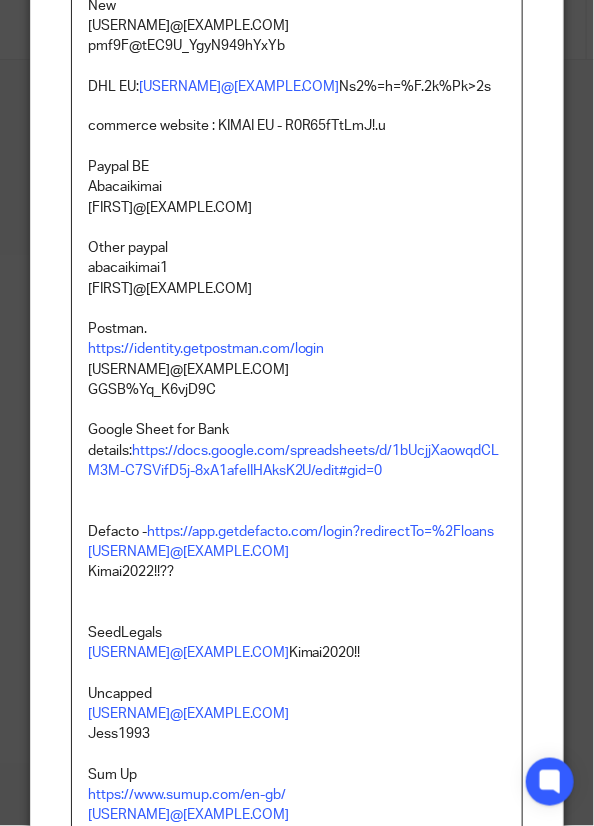 click on "[USERNAME]@[EXAMPLE.COM]" at bounding box center (297, 371) 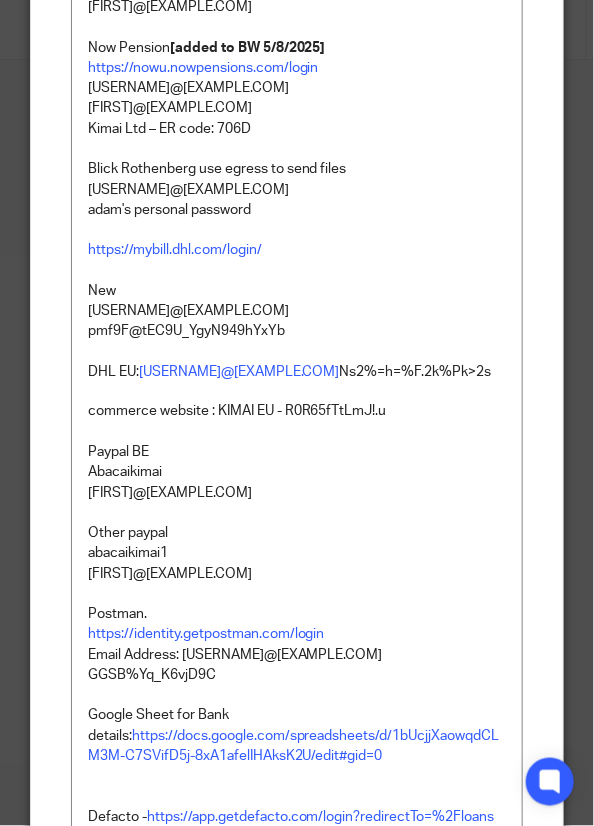 scroll, scrollTop: 1600, scrollLeft: 0, axis: vertical 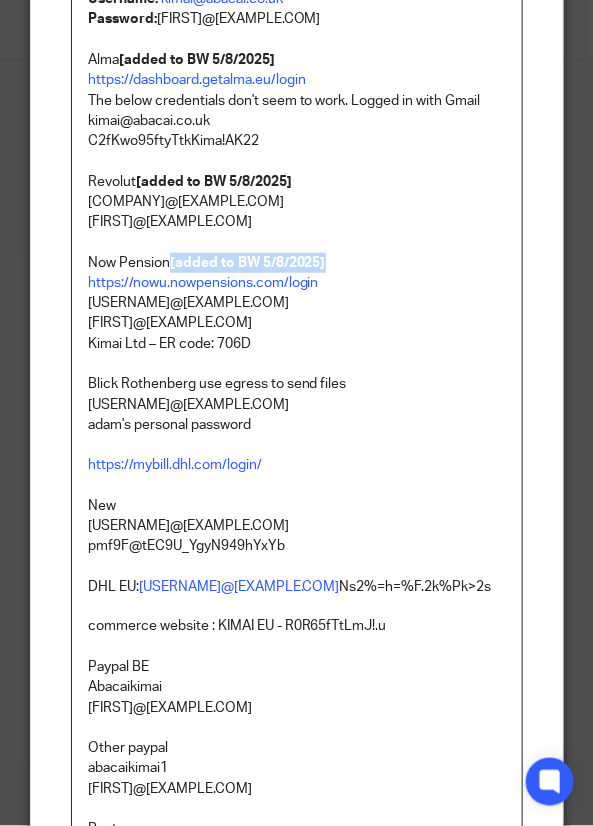 drag, startPoint x: 328, startPoint y: 265, endPoint x: 165, endPoint y: 265, distance: 163 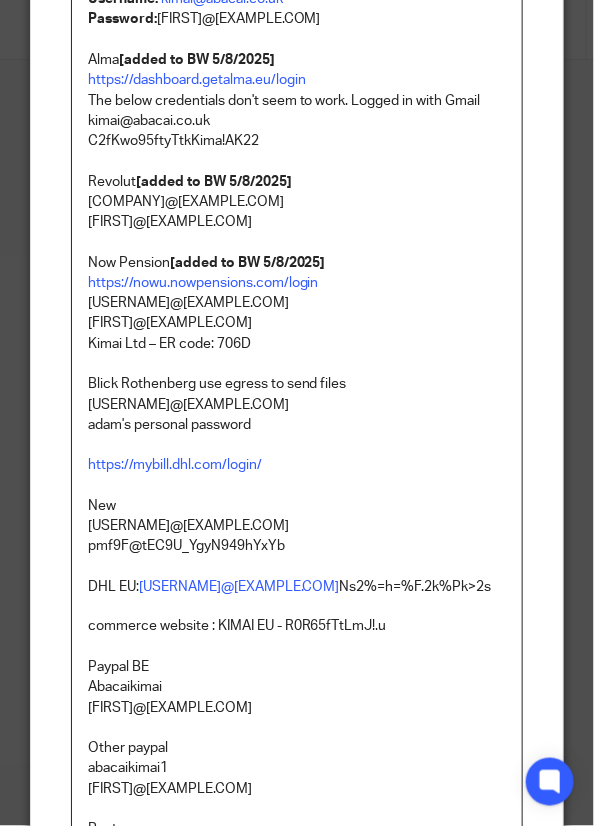 click on "New" at bounding box center [297, 506] 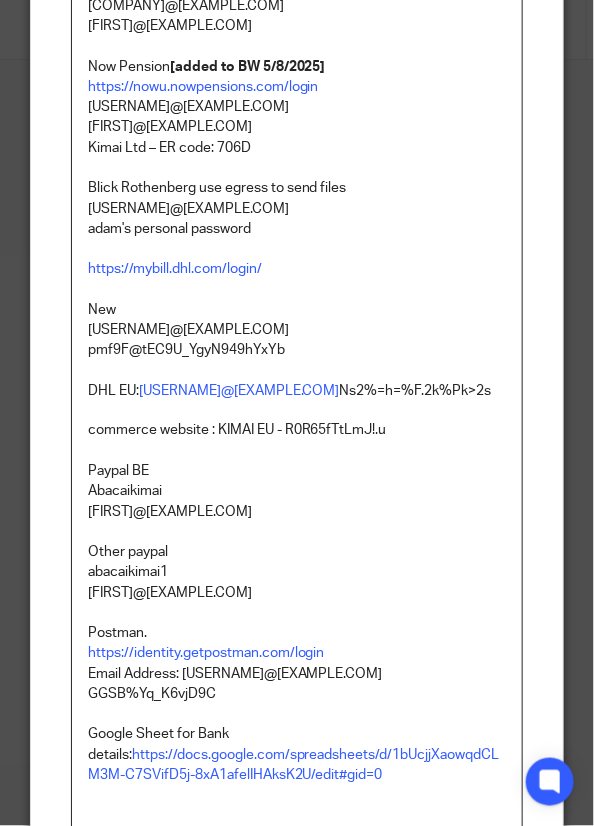scroll, scrollTop: 1800, scrollLeft: 0, axis: vertical 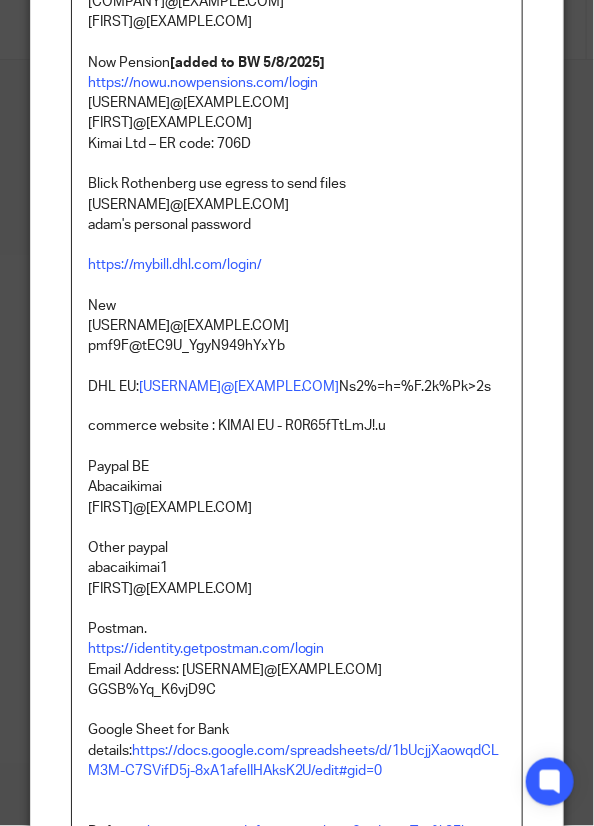 click on "Paypal BE" at bounding box center [297, 468] 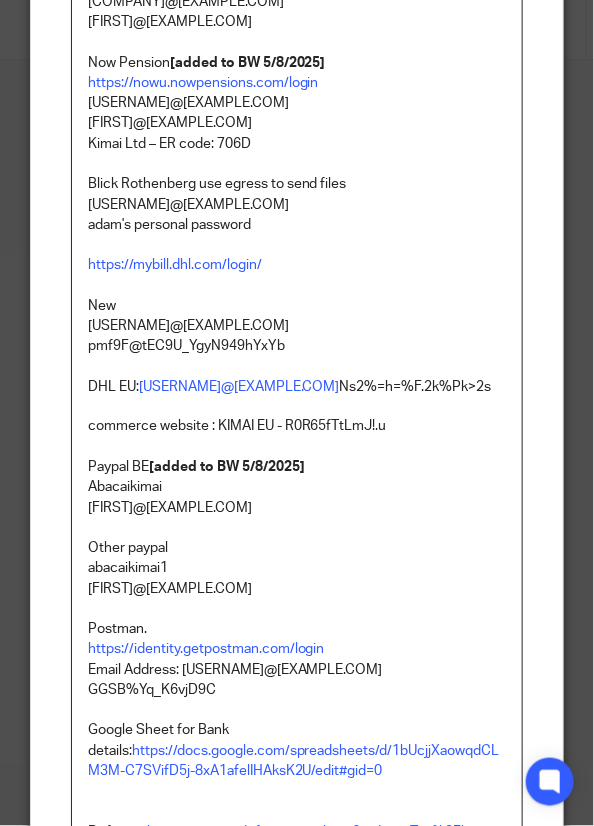 click at bounding box center [297, 529] 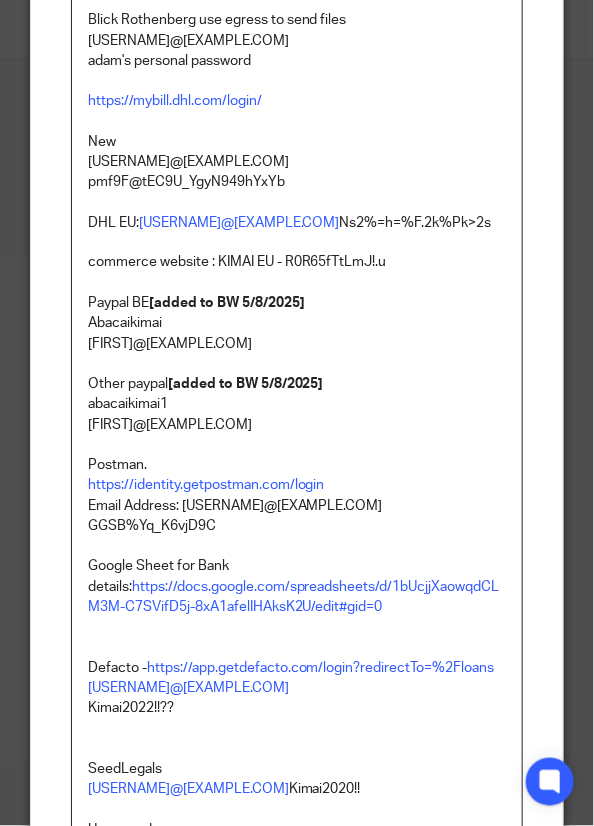 scroll, scrollTop: 2000, scrollLeft: 0, axis: vertical 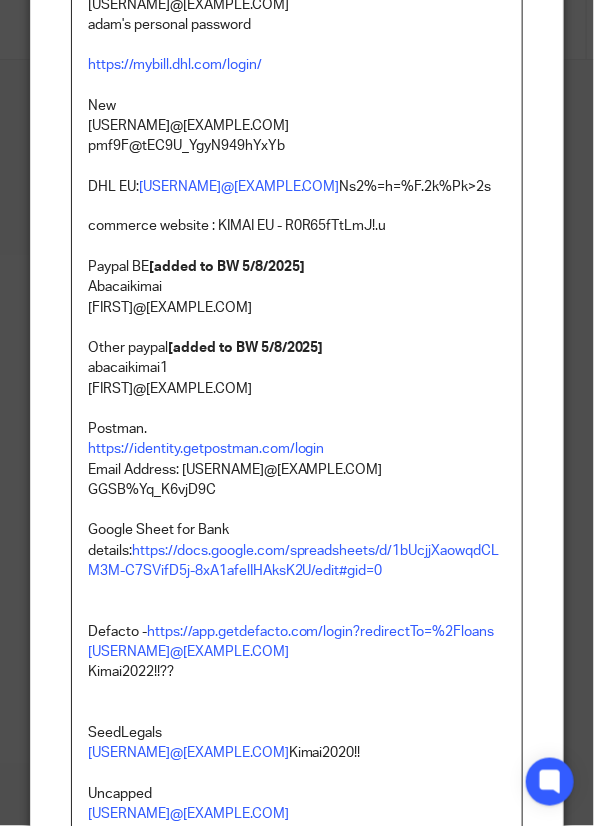 click on "Postman." at bounding box center [297, 430] 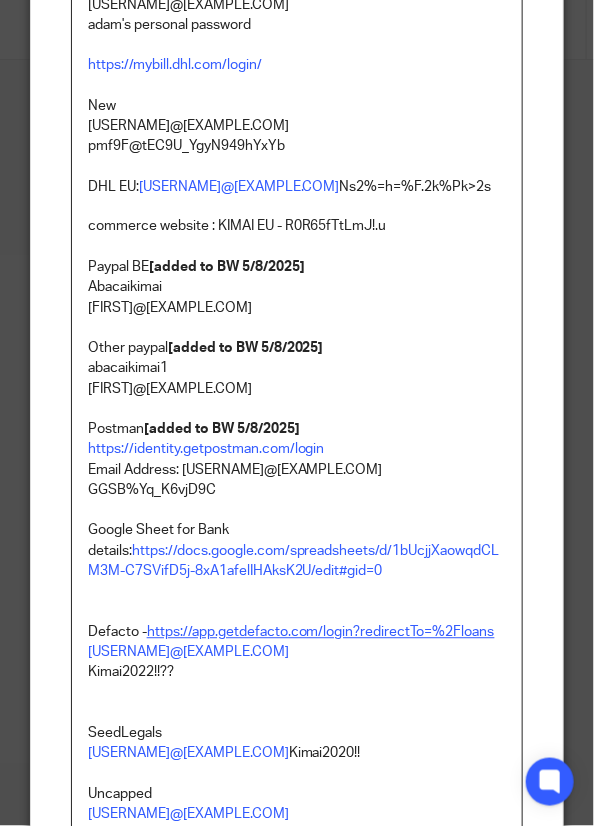 scroll, scrollTop: 2100, scrollLeft: 0, axis: vertical 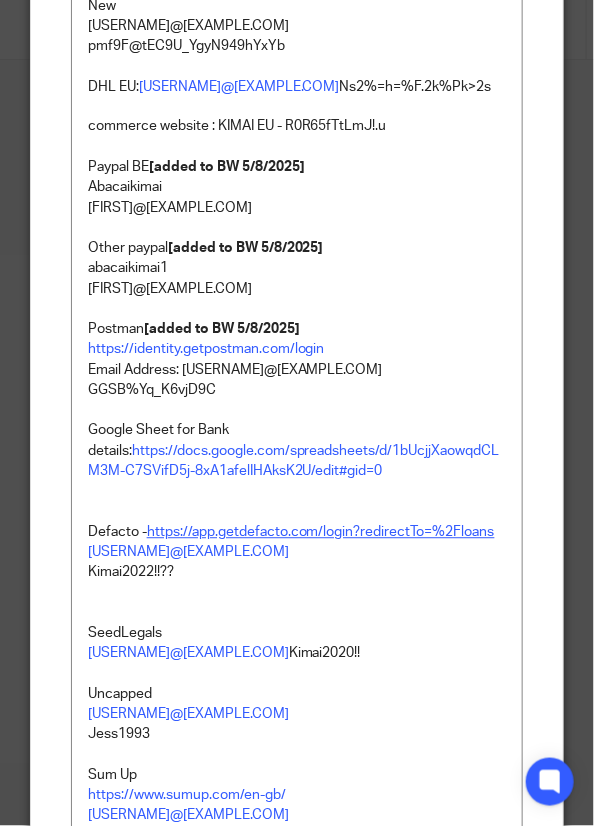click on "https://app.getdefacto.com/login?redirectTo=%2Floans" at bounding box center (321, 533) 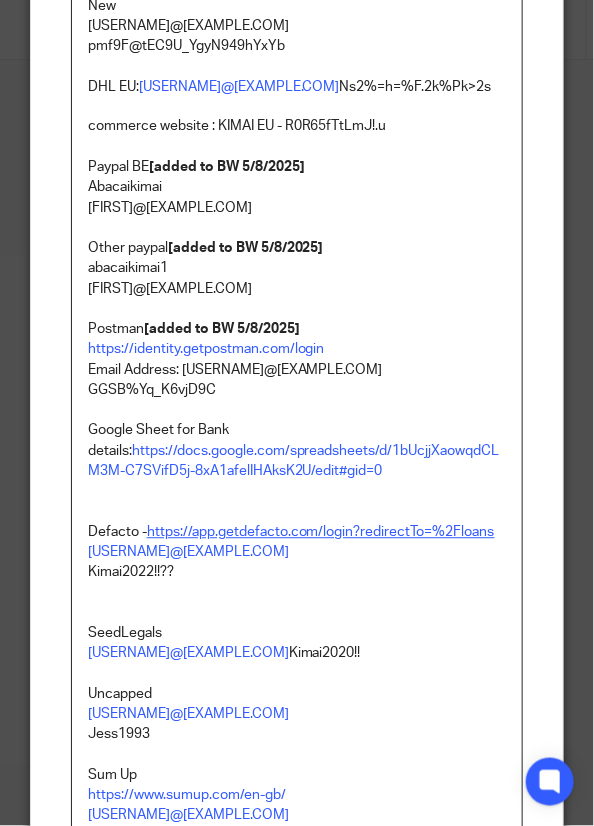 click on "https://app.getdefacto.com/login?redirectTo=%2Floans" at bounding box center [321, 533] 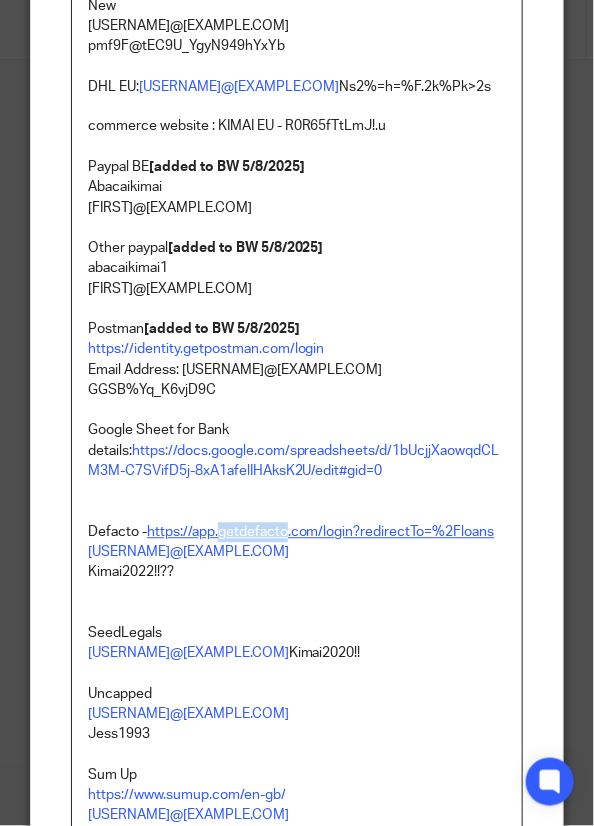 click on "https://app.getdefacto.com/login?redirectTo=%2Floans" at bounding box center [321, 533] 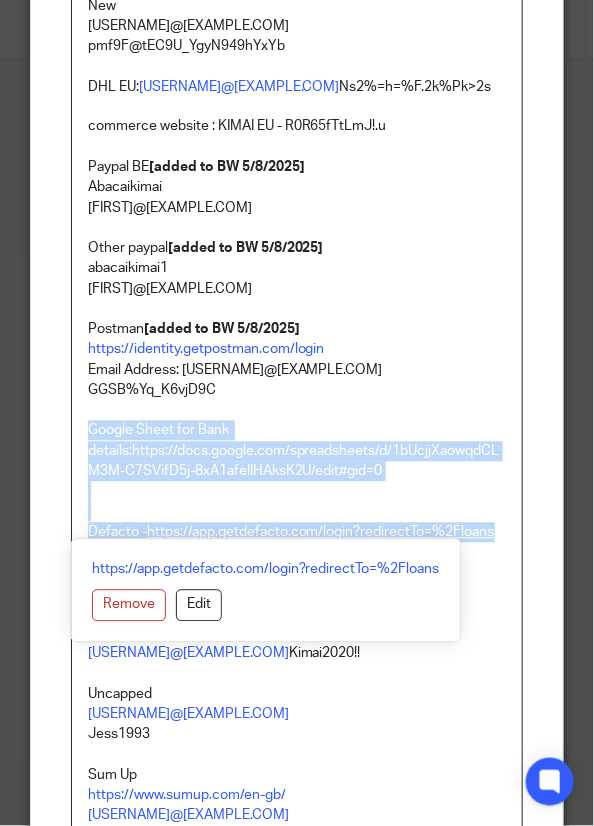 click on "https://app.getdefacto.com/login?redirectTo=%2Floans" at bounding box center (321, 533) 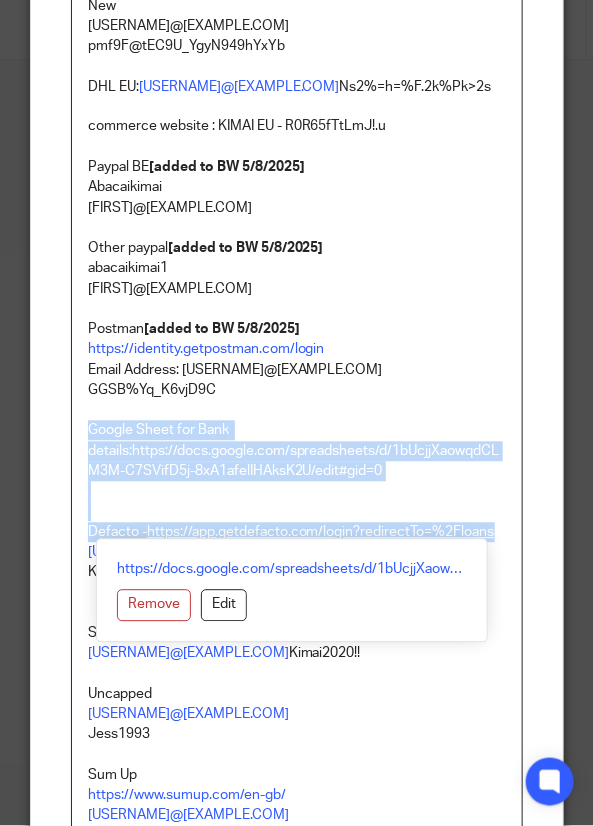 click on "https://app.getdefacto.com/login?redirectTo=%2Floans" at bounding box center (321, 533) 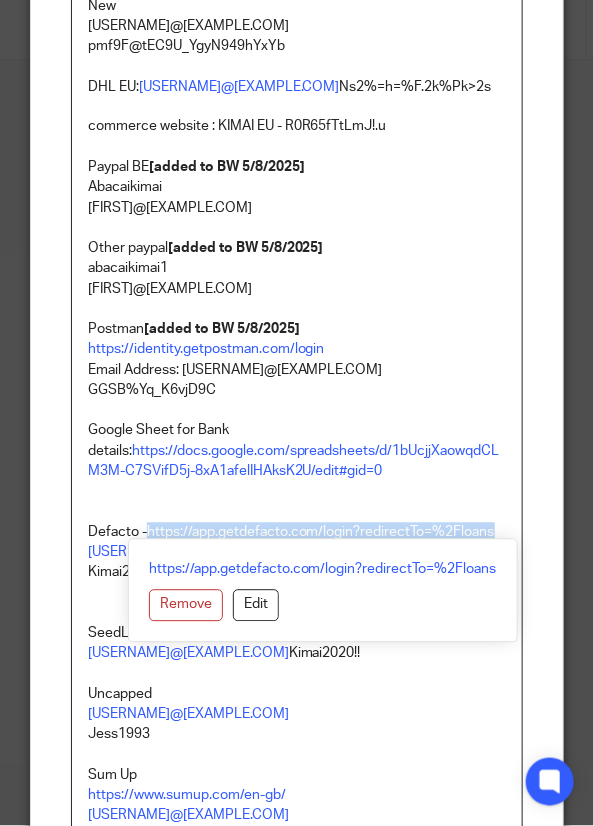 drag, startPoint x: 492, startPoint y: 532, endPoint x: 140, endPoint y: 529, distance: 352.0128 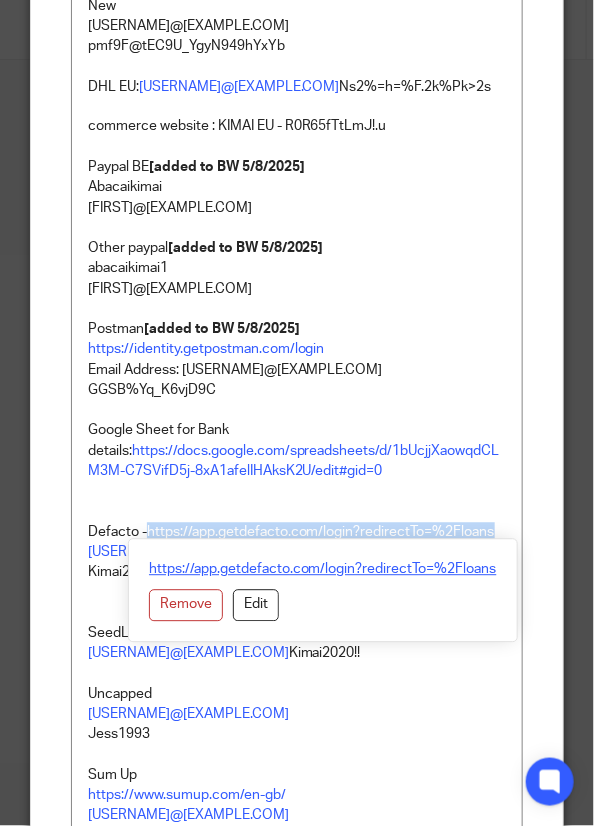 click on "https://app.getdefacto.com/login?redirectTo=%2Floans" at bounding box center [323, 570] 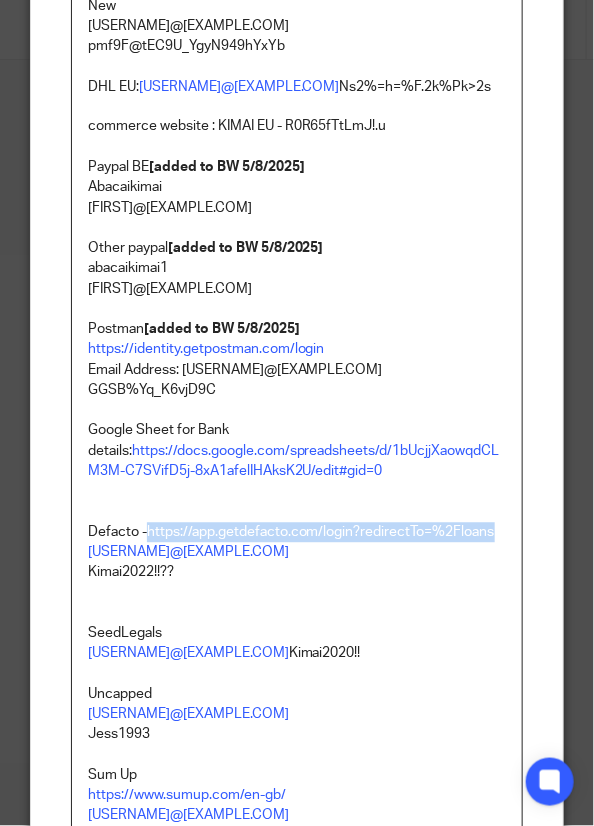 click on "Google Sheet for Bank details: https://docs.google.com/spreadsheets/d/1bUcjjXaowqdCLM3M-C7SVifD5j-8xA1afelIHAksK2U/edit#gid=0 Defacto - https://app.getdefacto.com/login?redirectTo=%2Floans" at bounding box center (297, 482) 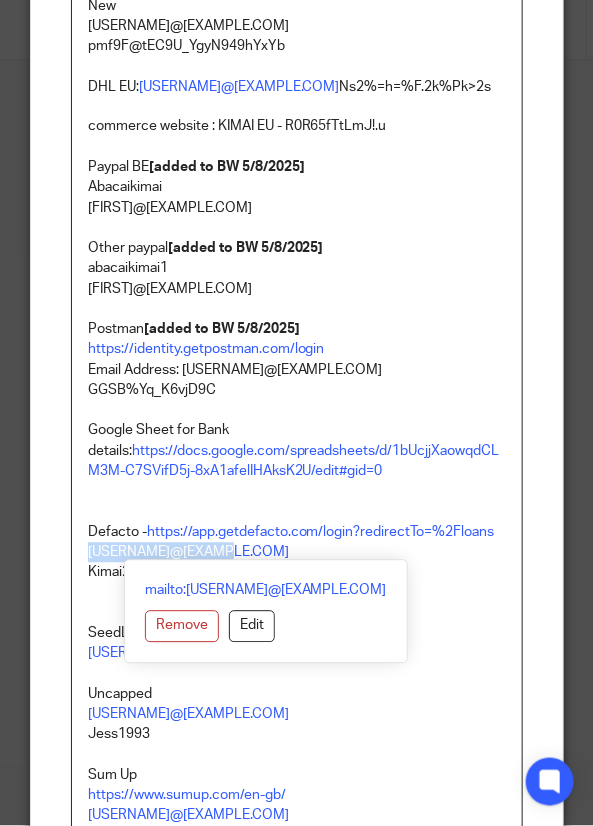 drag, startPoint x: 210, startPoint y: 550, endPoint x: 60, endPoint y: 554, distance: 150.05333 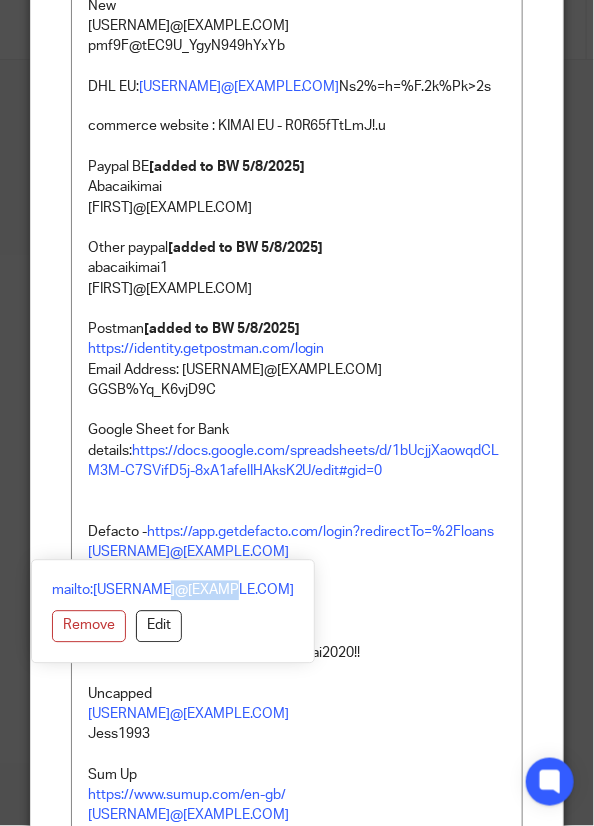 drag, startPoint x: 152, startPoint y: 572, endPoint x: 124, endPoint y: 570, distance: 28.071337 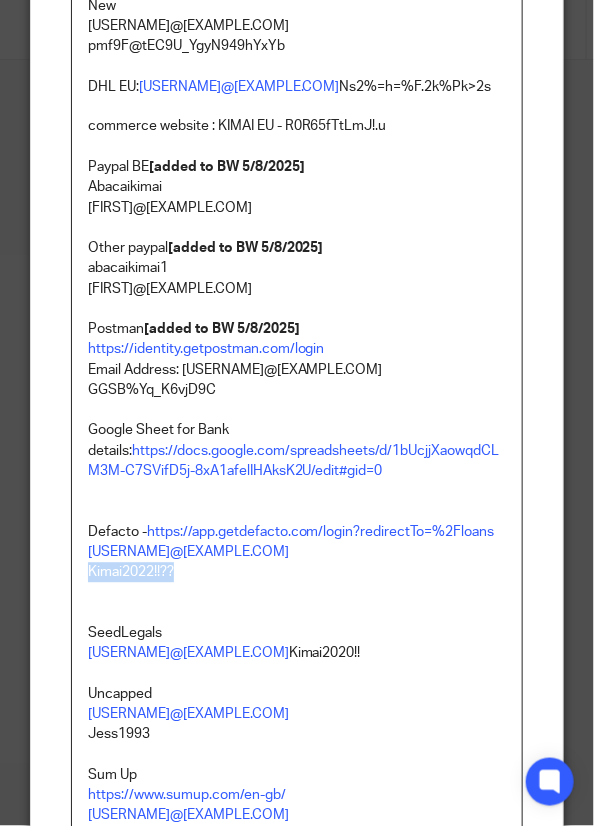 drag, startPoint x: 167, startPoint y: 575, endPoint x: 78, endPoint y: 566, distance: 89.453896 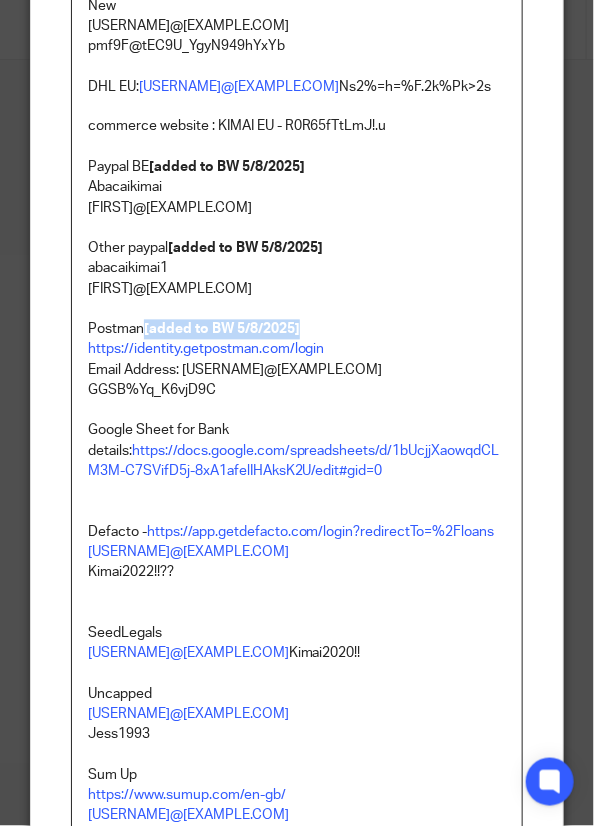 drag, startPoint x: 284, startPoint y: 325, endPoint x: 140, endPoint y: 325, distance: 144 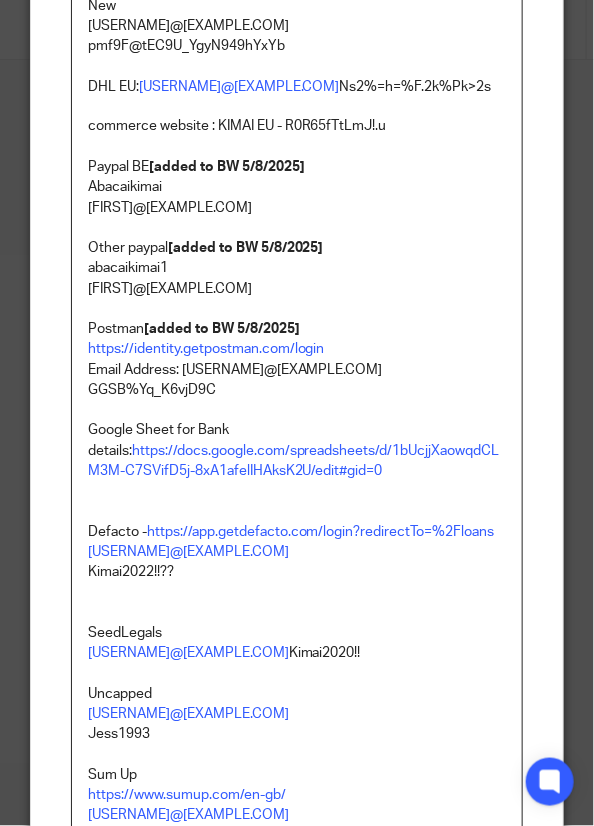 click on "Google Sheet for Bank details: https://docs.google.com/spreadsheets/d/1bUcjjXaowqdCLM3M-C7SVifD5j-8xA1afelIHAksK2U/edit#gid=0 Defacto - https://app.getdefacto.com/login?redirectTo=%2Floans" at bounding box center (297, 482) 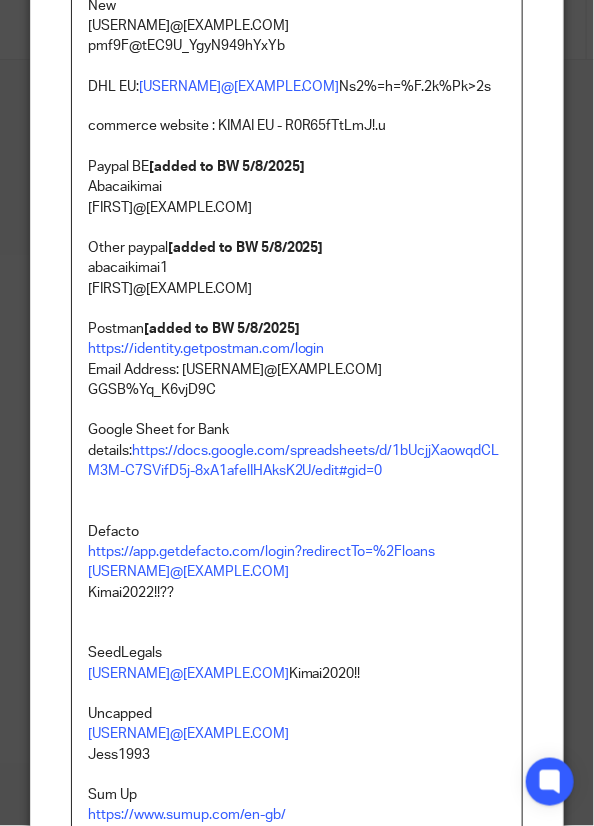 click on "Google Sheet for Bank details: https://docs.google.com/spreadsheets/d/1bUcjjXaowqdCLM3M-C7SVifD5j-8xA1afelIHAksK2U/edit#gid=0 Defacto https://app.getdefacto.com/login?redirectTo=%2Floans" at bounding box center (297, 492) 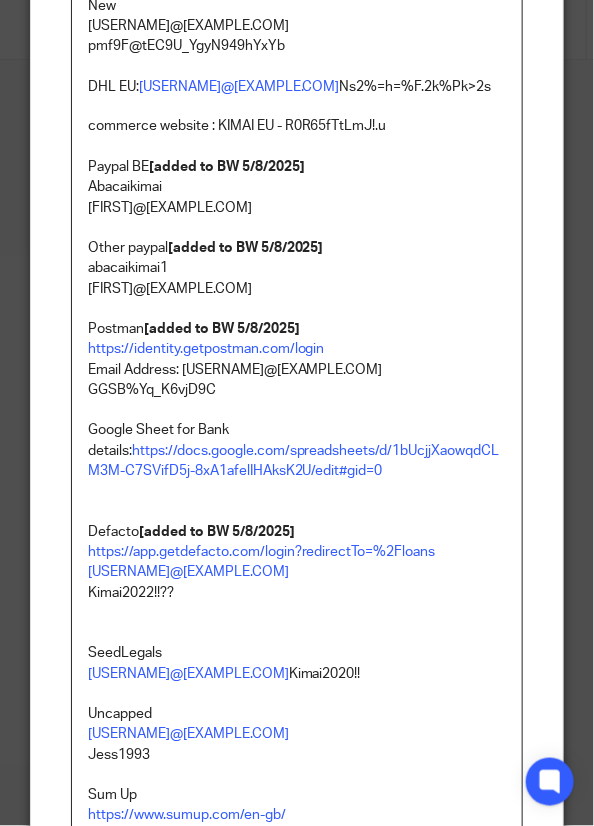 click on "1password - DHL logins can be found here [USERNAME]@[EXAMPLE.COM] Password: [PASSWORD] Secret Key: [SECRET_KEY] UPDATED DHL Logins (03/07/2025) DHL EU [added to BW 5/8/2025] [USERNAME]@[EXAMPLE.COM] [PASSWORD] DHL UK [added to BW 5/8/2025] [USERNAME]@[EXAMPLE.COM] [PASSWORD] DHL Chiltern [added to BW 5/8/2025] [STORE]@[EXAMPLE.COM] [PASSWORD] Gifting expense https://docs.google.com/spreadsheets/d/19oYAe9tO2ENSGK3rBbsgUqpZyrx0HjWG4ERMYVagz14/edit#gid=0 Abacai - Kimai email Email: [USERNAME]@[EXAMPLE.COM] PW: [PASSWORD] AMEX [added to BW 5/8/2025] [USERNAME] [USERNAME] Revolut [added to BW 5/8/2025] Email: [USERNAME]@[EXAMPLE.COM] PW: [PASSWORD] Passcode: [PASSCODE] Xero [added to BW 5/8/2025] [USERNAME]@[EXAMPLE.COM] [PASSWORD] Hubdoc [added to BW 5/8/2025] [USERNAME]@[EXAMPLE.COM] [PASSWORD] Hubspot [USERNAME]@[EXAMPLE.COM] Klarna UK [added to BW 5/8/2025] [USERNAME]@[EXAMPLE.COM] [PASSWORD] K518222_37eec605a12e 8tq6cctr59qowndP KlarnaUS [USERNAME]@[EXAMPLE.COM]" at bounding box center [297, -41] 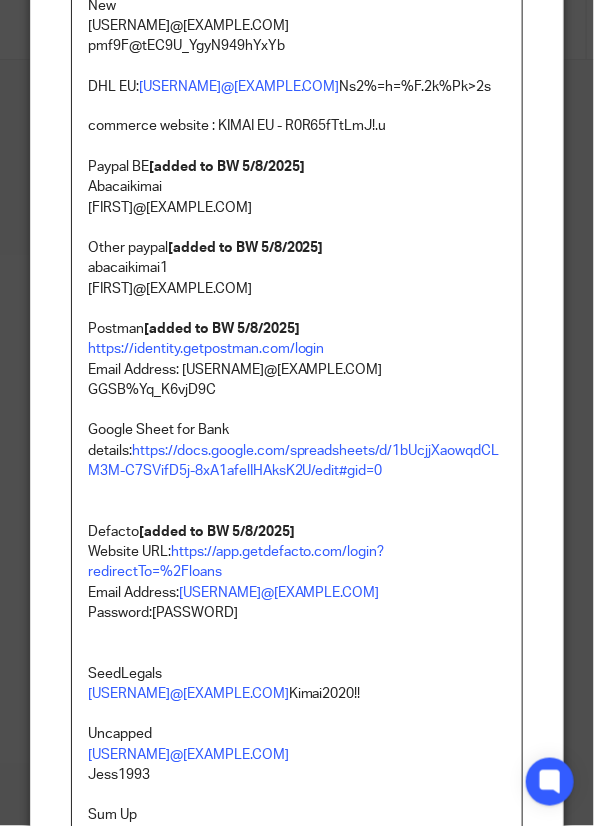 scroll, scrollTop: 2000, scrollLeft: 0, axis: vertical 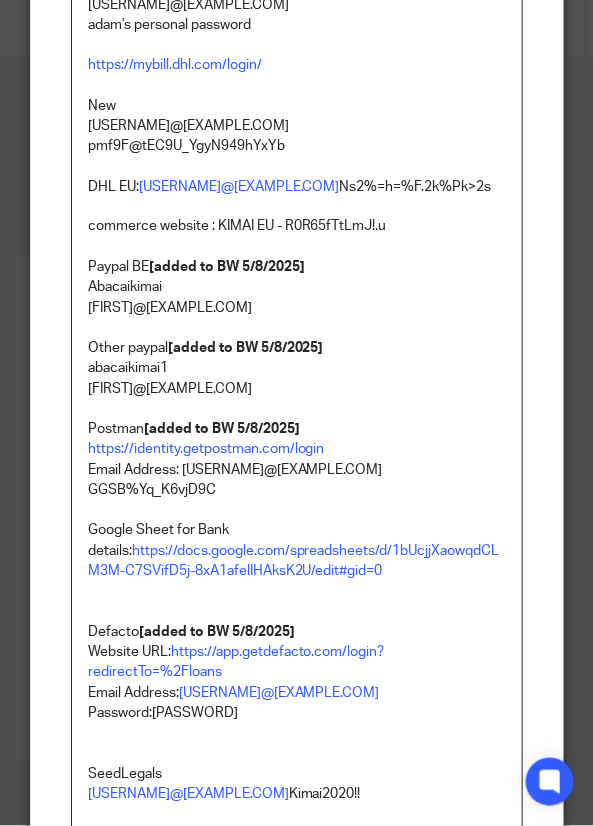 click on "[added to BW 5/8/2025]" at bounding box center [217, 633] 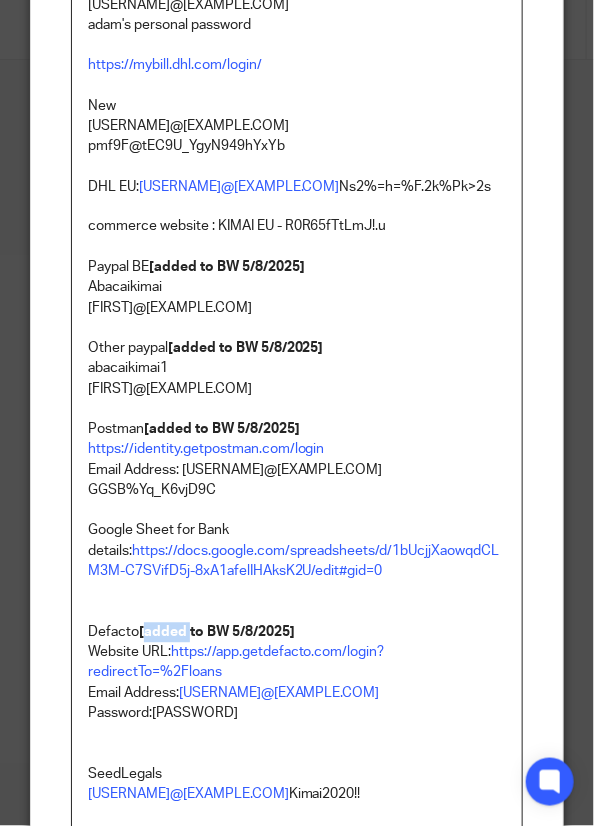 click on "[added to BW 5/8/2025]" at bounding box center (217, 633) 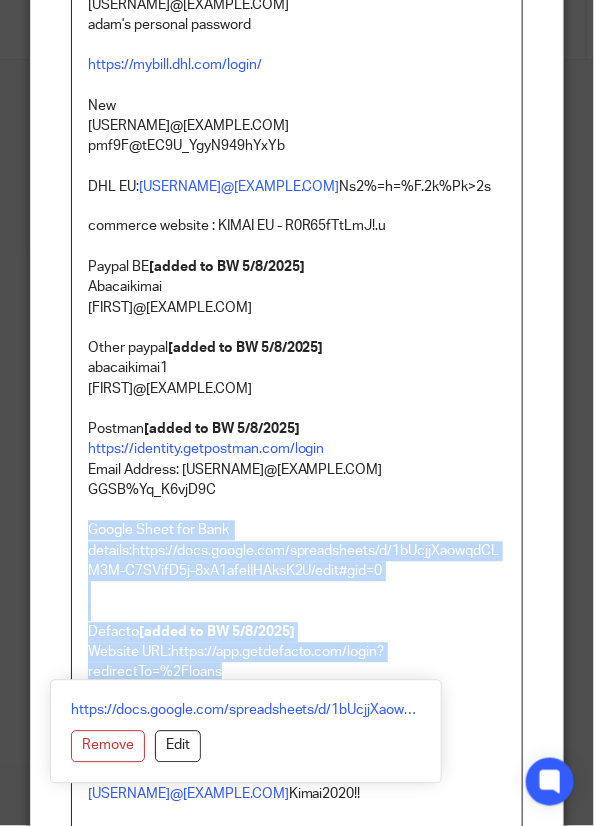 click on "[added to BW 5/8/2025]" at bounding box center [217, 633] 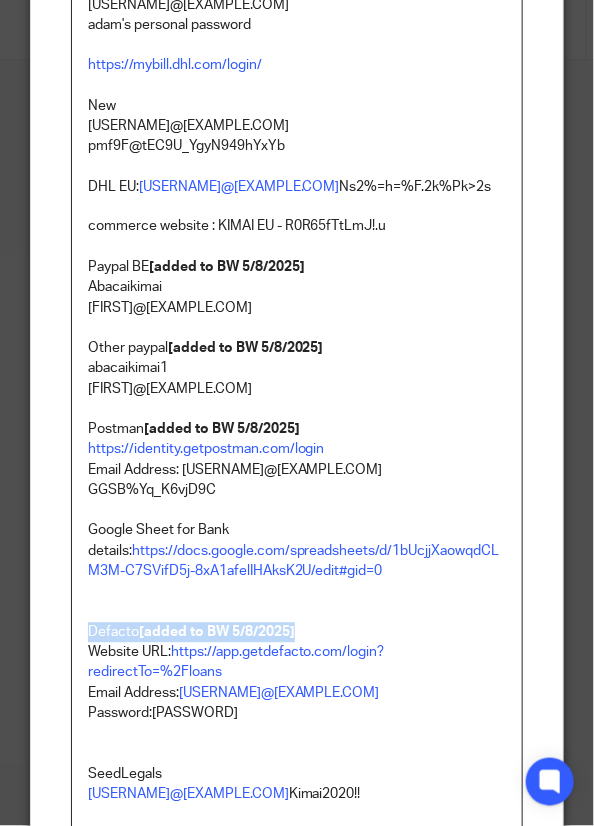 drag, startPoint x: 305, startPoint y: 631, endPoint x: 56, endPoint y: 630, distance: 249.00201 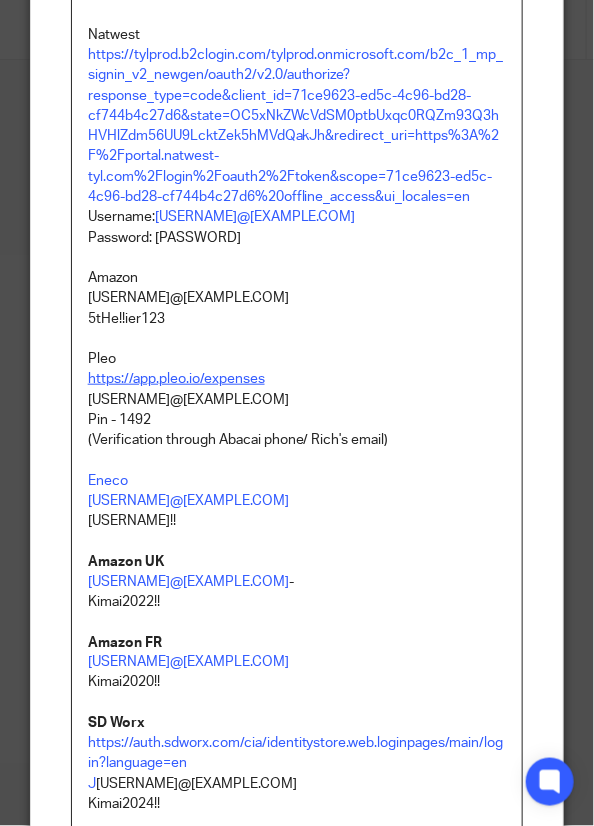 scroll, scrollTop: 3356, scrollLeft: 0, axis: vertical 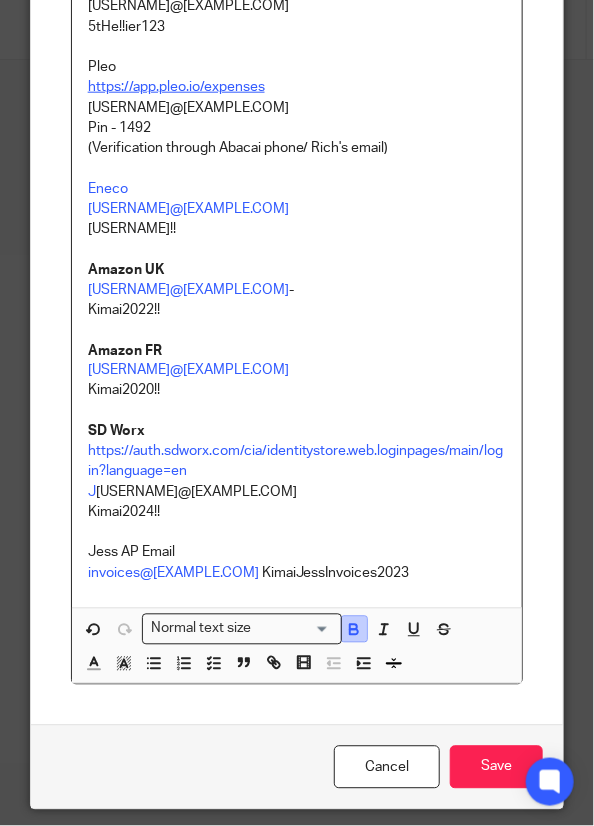 click 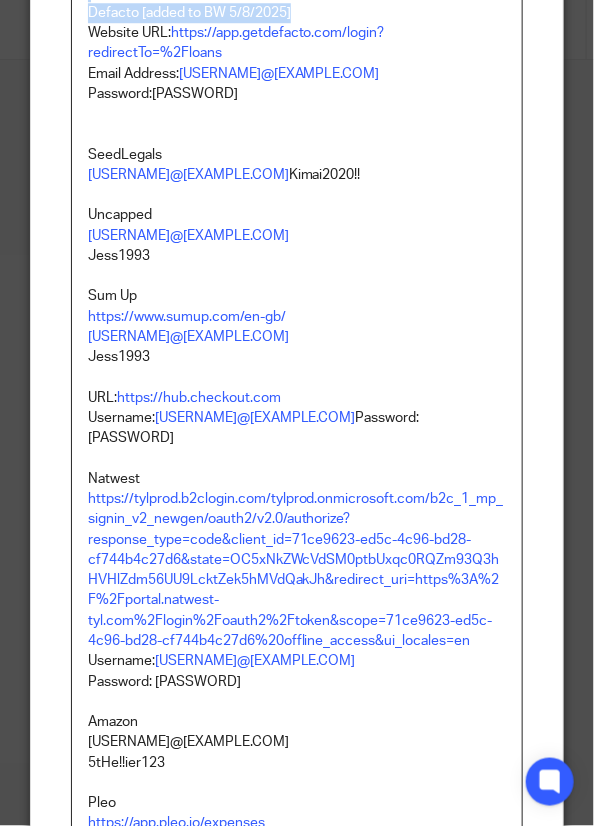 click on "Username:  [USERNAME]@[EXAMPLE.COM]" at bounding box center [297, 580] 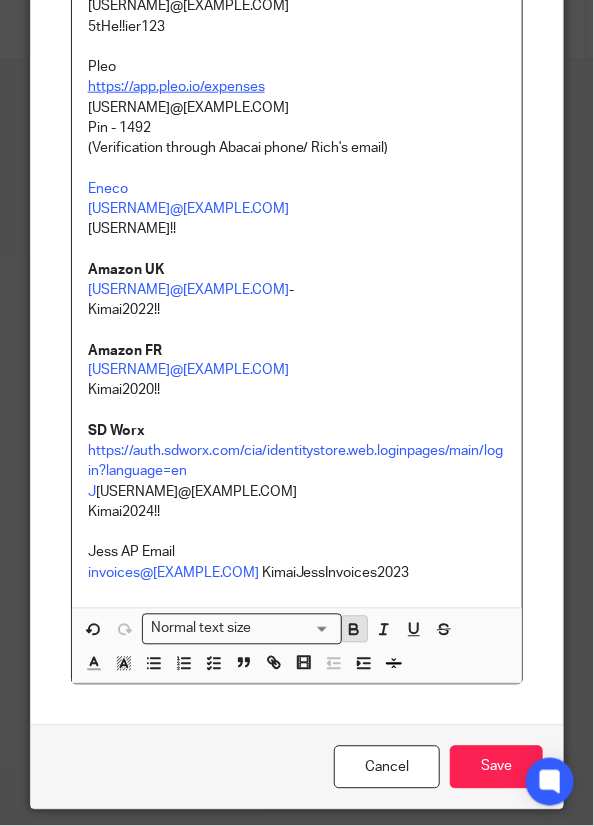click 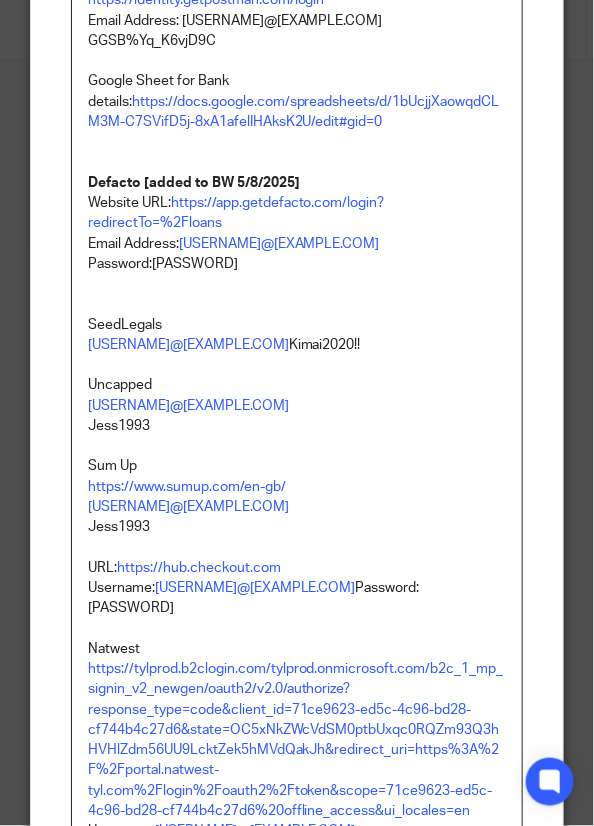 scroll, scrollTop: 2120, scrollLeft: 0, axis: vertical 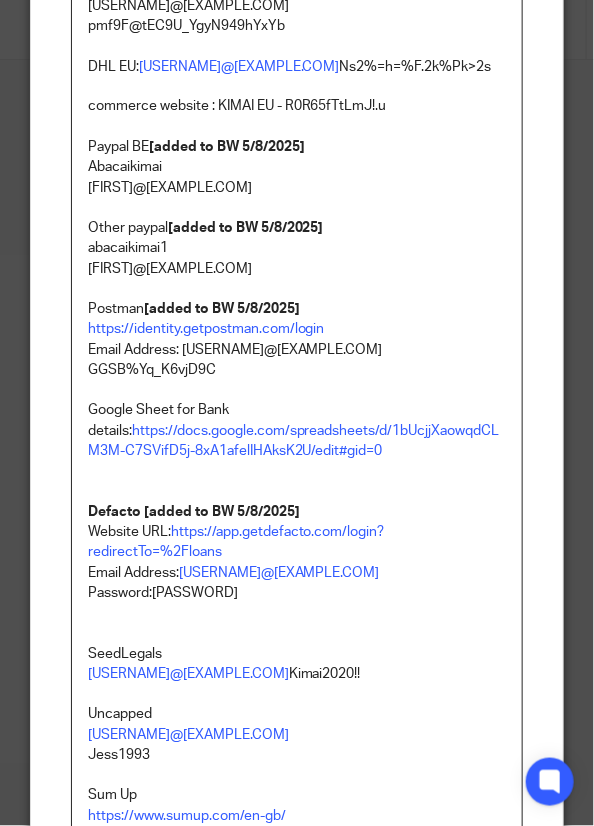 click at bounding box center (297, 614) 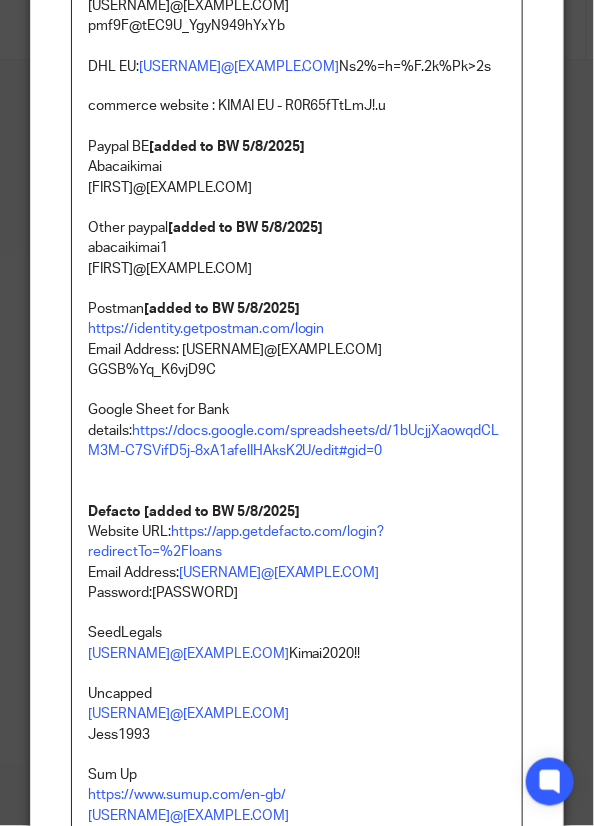 drag, startPoint x: 200, startPoint y: 658, endPoint x: 212, endPoint y: 672, distance: 18.439089 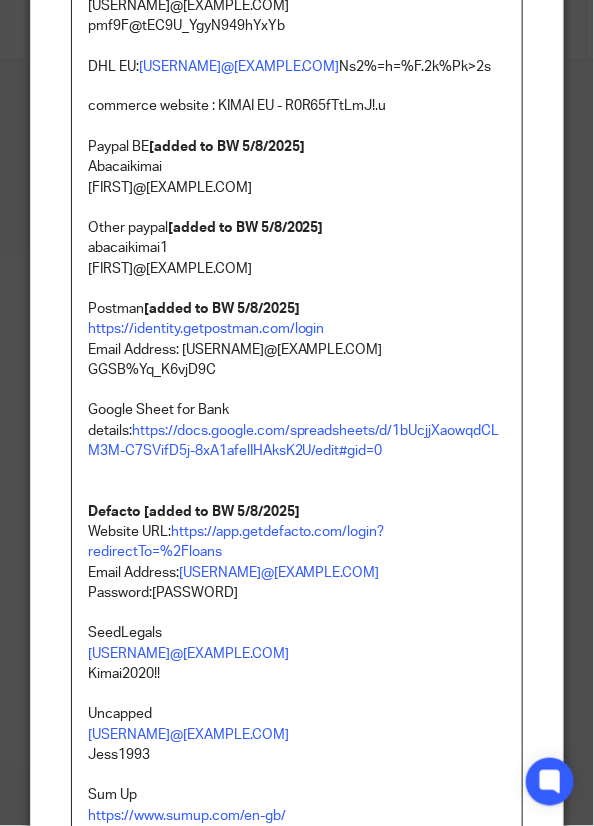 click on "SeedLegals" at bounding box center [297, 624] 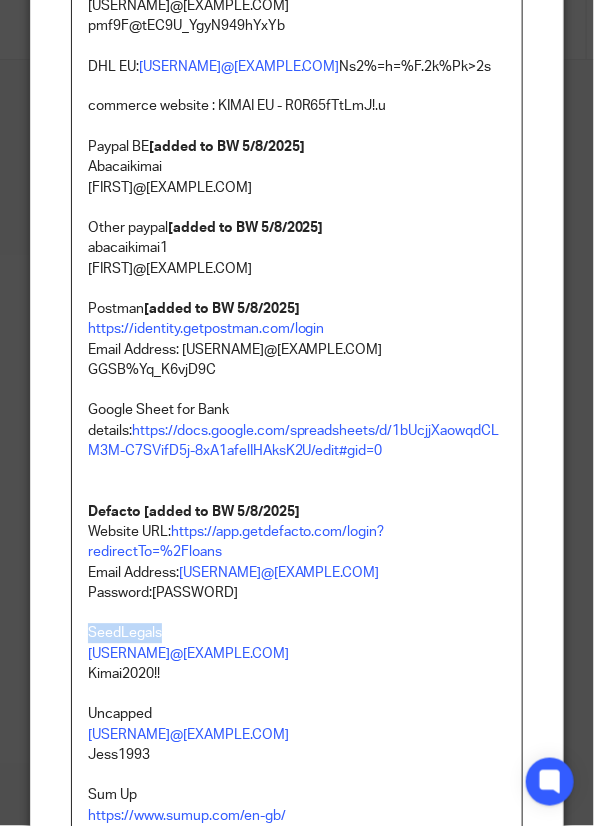 click on "SeedLegals" at bounding box center (297, 624) 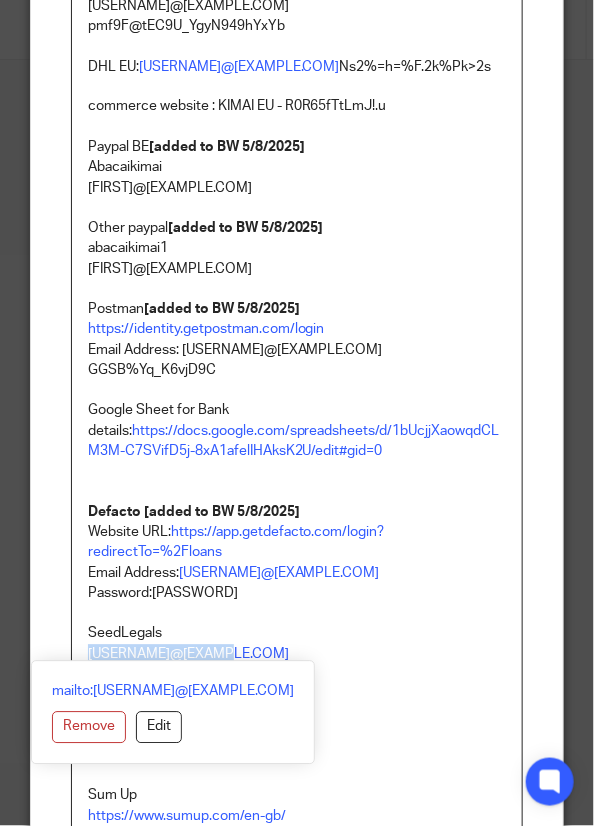 drag, startPoint x: 235, startPoint y: 649, endPoint x: 77, endPoint y: 645, distance: 158.05063 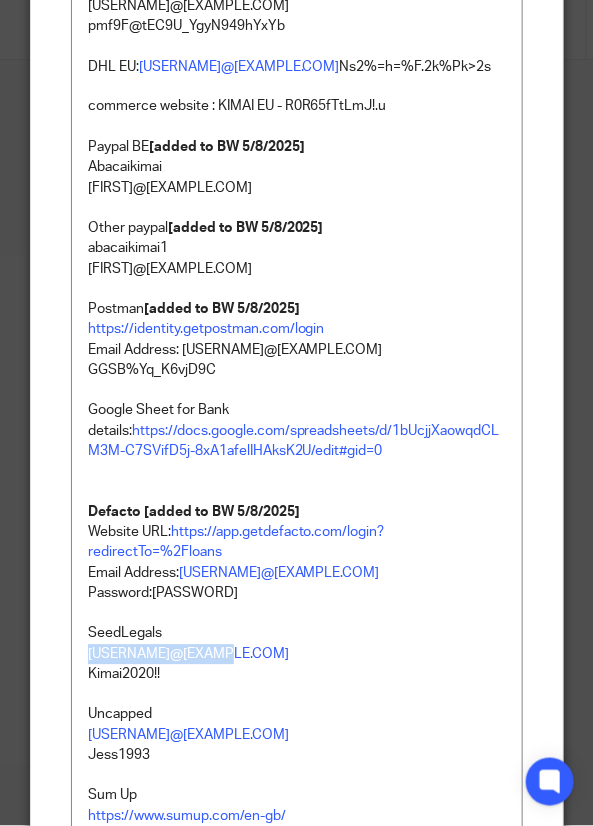 click on "mailto:[USERNAME]@[EXAMPLE.COM]
Remove
Edit" at bounding box center (173, 713) 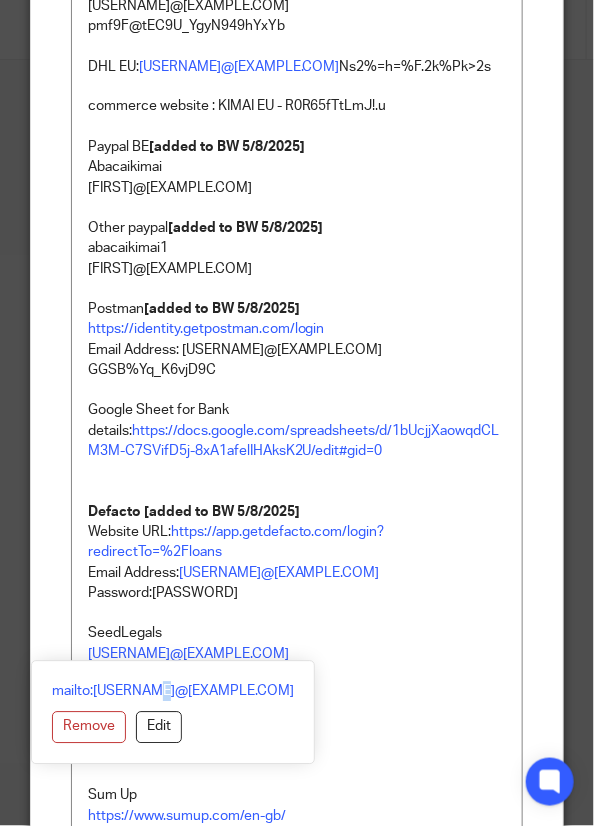 click on "mailto:[USERNAME]@[EXAMPLE.COM]
Remove
Edit" at bounding box center [173, 713] 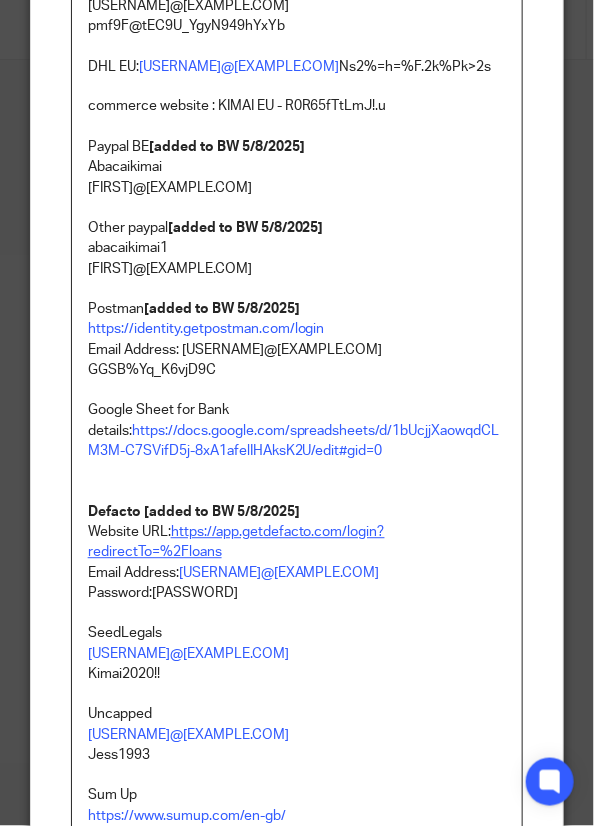 click on "https://app.getdefacto.com/login?redirectTo=%2Floans" at bounding box center [236, 543] 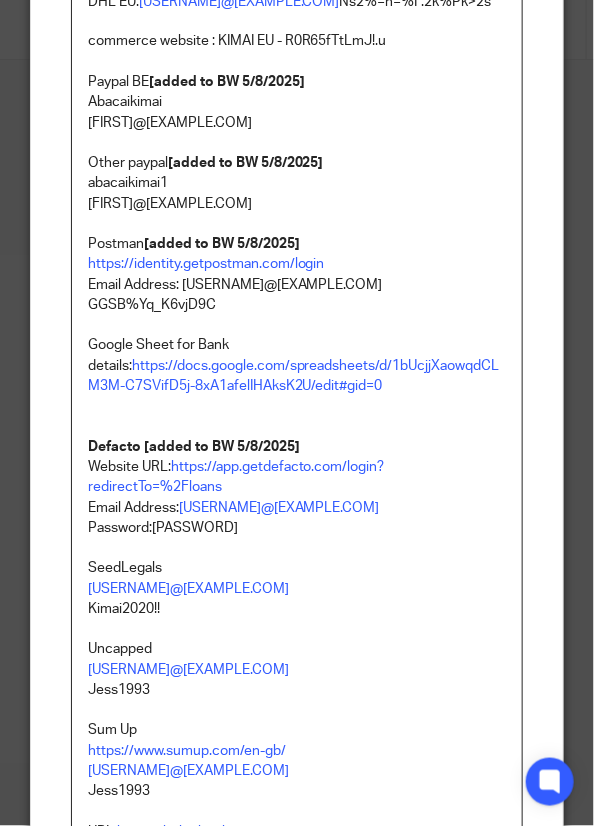 scroll, scrollTop: 2220, scrollLeft: 0, axis: vertical 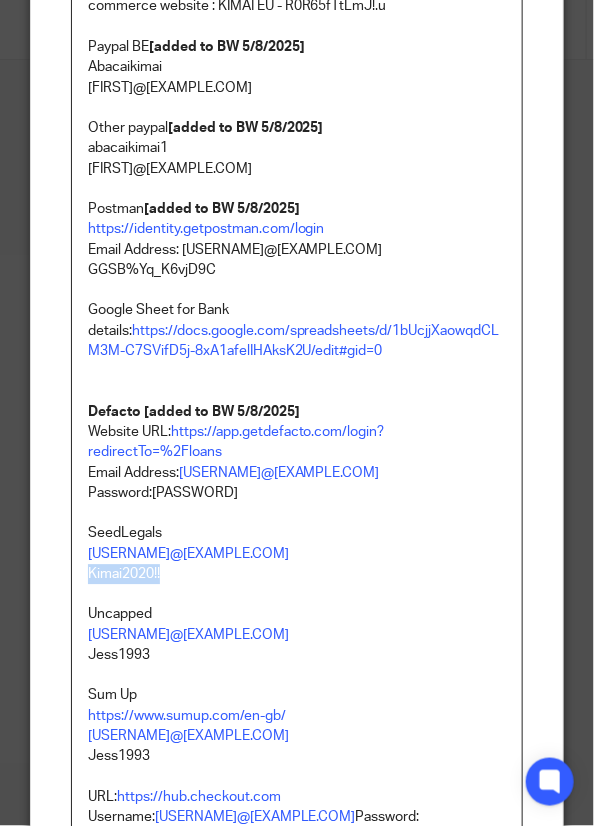 drag, startPoint x: 159, startPoint y: 565, endPoint x: 83, endPoint y: 568, distance: 76.05919 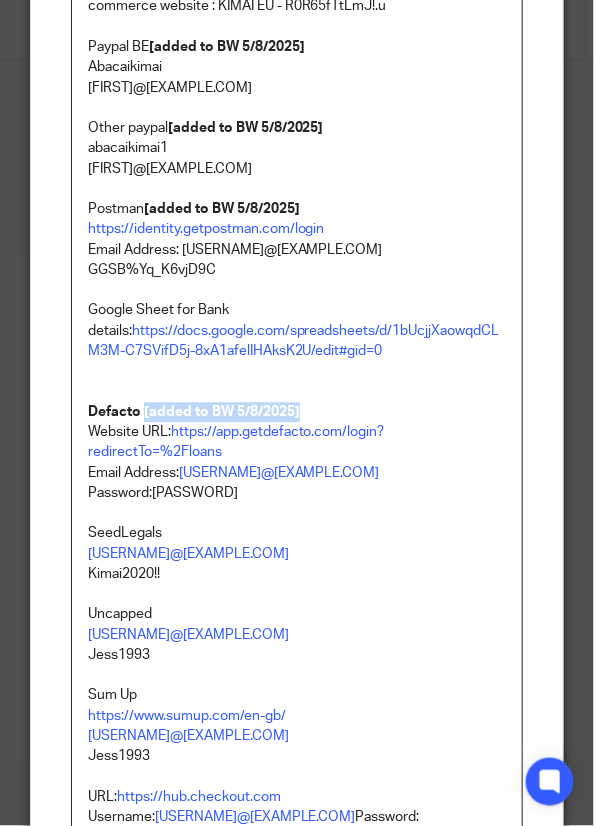 drag, startPoint x: 294, startPoint y: 405, endPoint x: 136, endPoint y: 412, distance: 158.15498 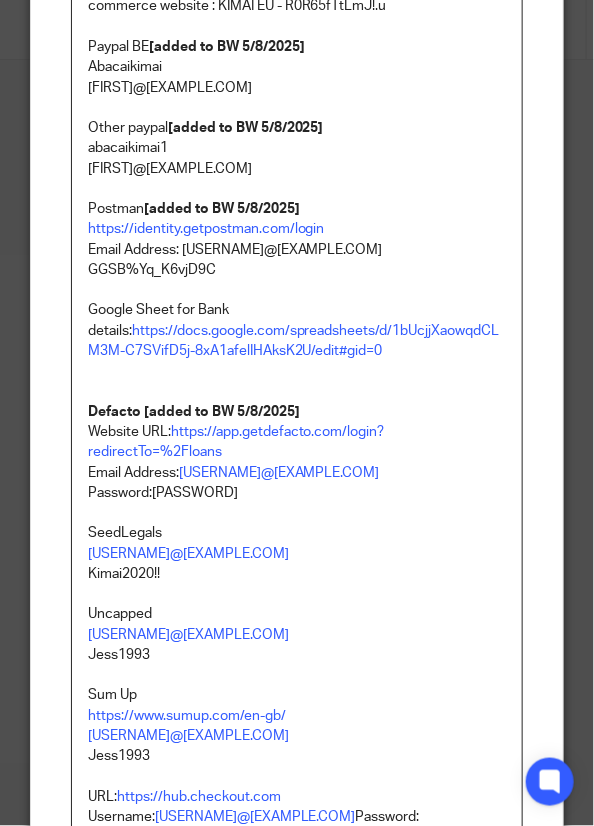 click on "SeedLegals" at bounding box center (297, 524) 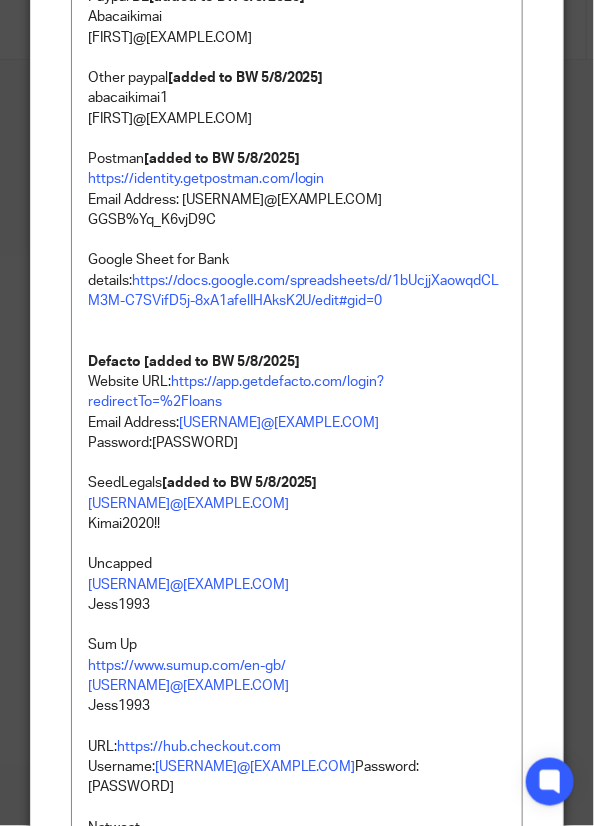 scroll, scrollTop: 2320, scrollLeft: 0, axis: vertical 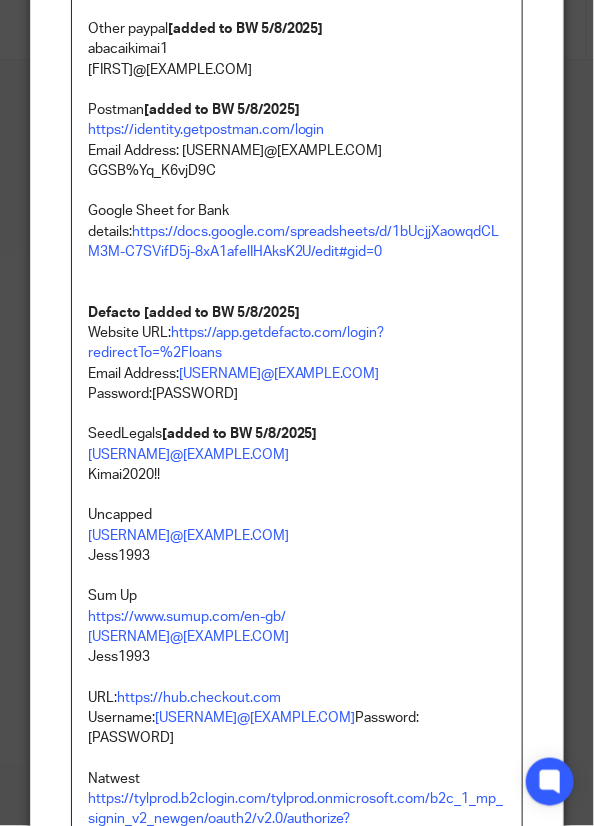 click on "[USERNAME]@[EXAMPLE.COM] [USERNAME] [USERNAME] https://www.sumup.com/en-gb/ [USERNAME]@[EXAMPLE.COM]" at bounding box center (297, 587) 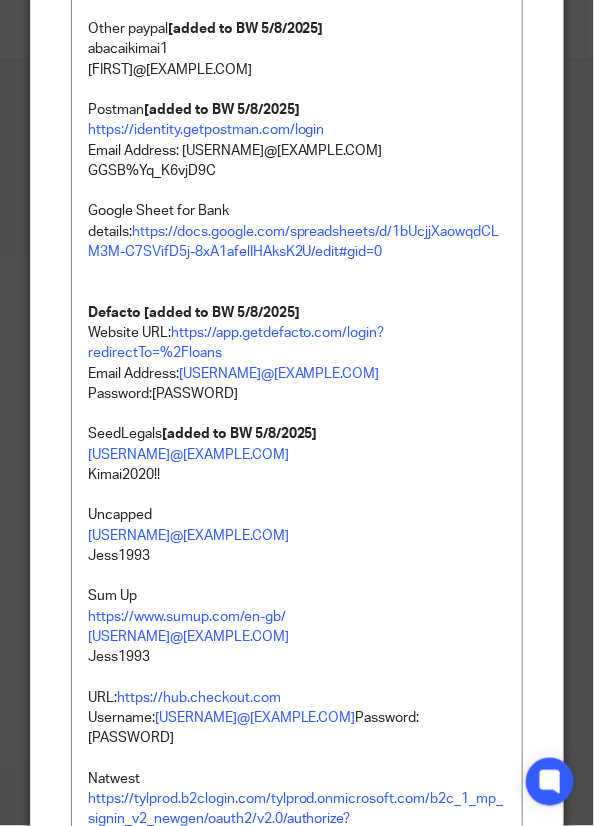 click on "Username:  [USERNAME]@[EXAMPLE.COM]" at bounding box center (297, 880) 